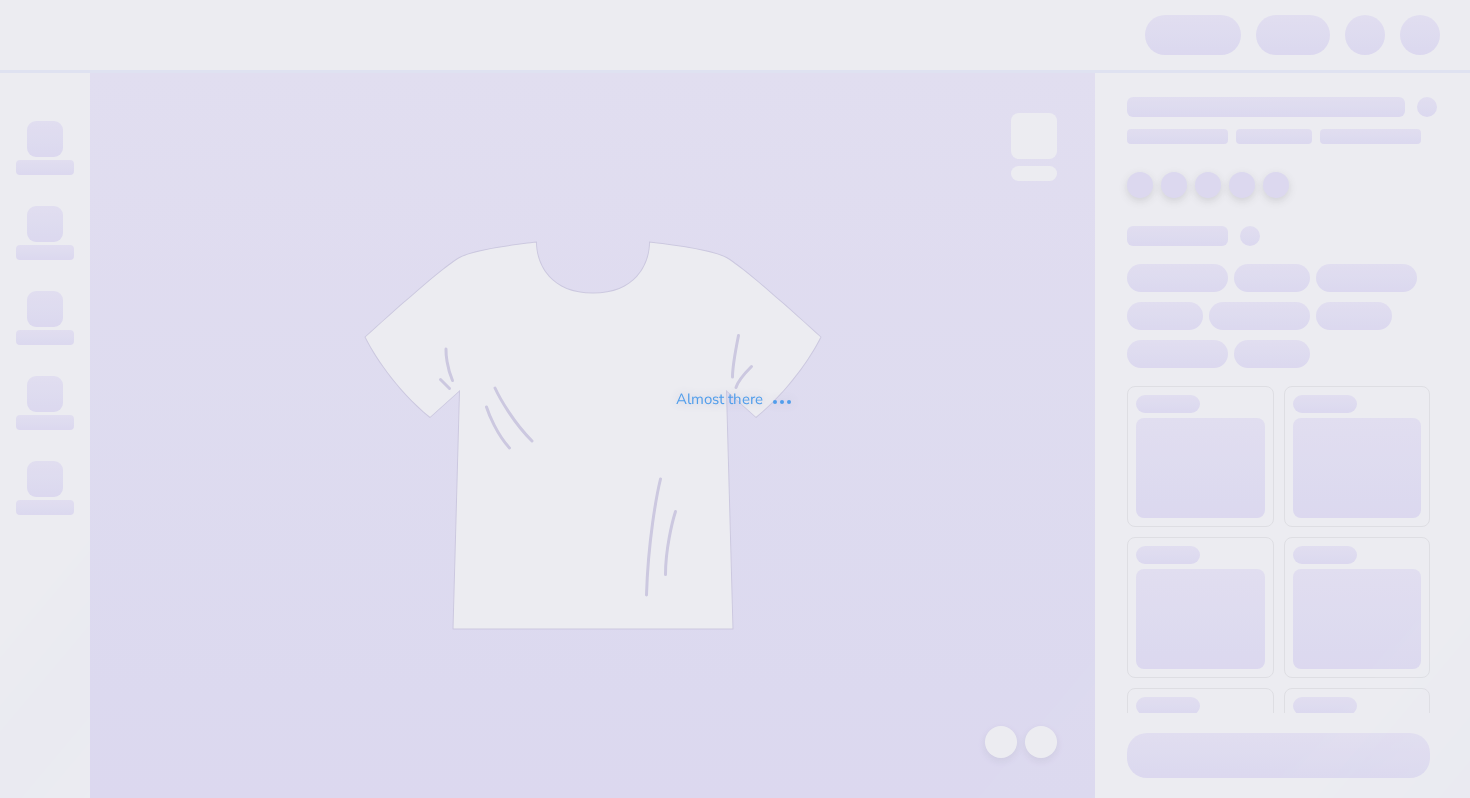 scroll, scrollTop: 0, scrollLeft: 0, axis: both 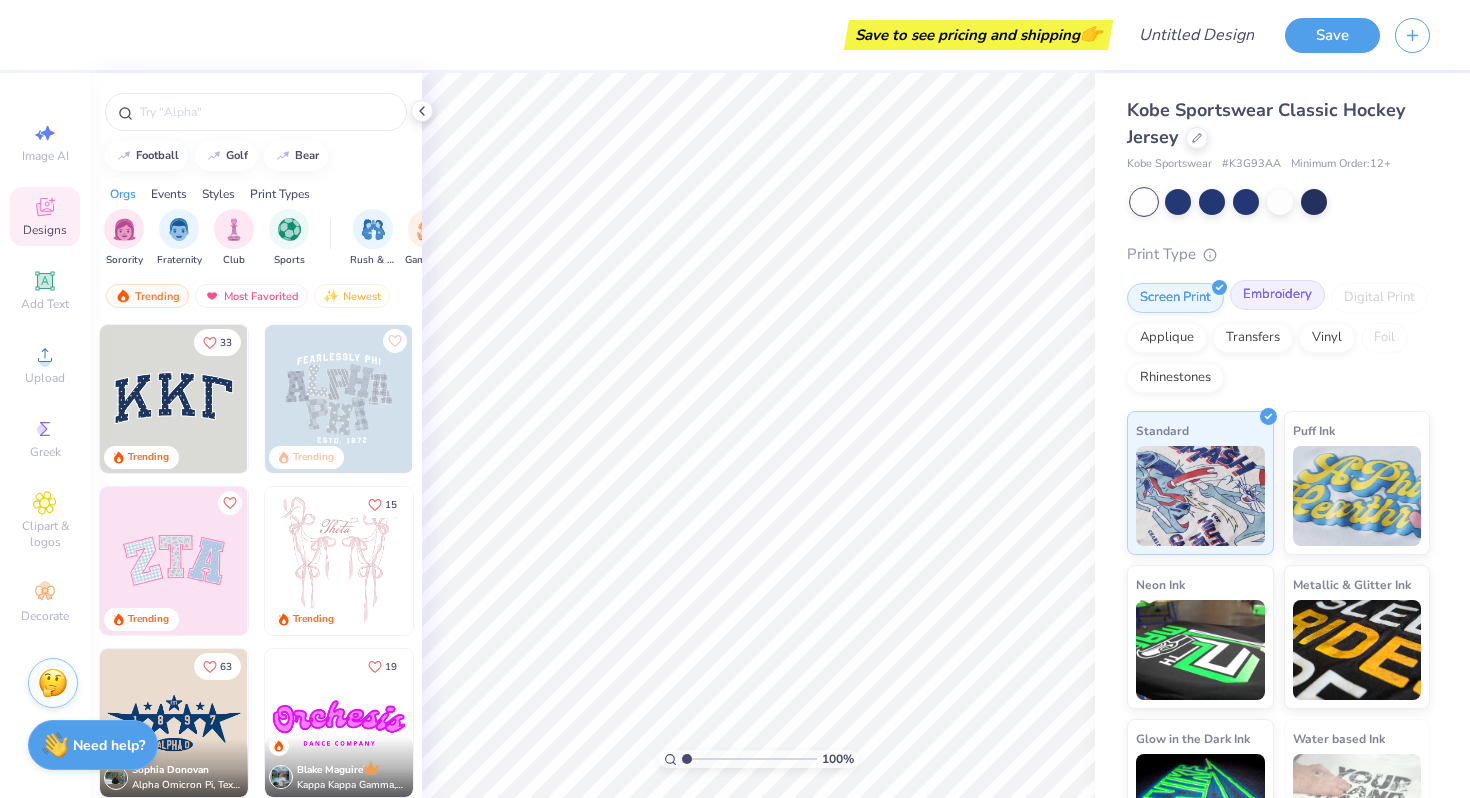 click on "Embroidery" at bounding box center (1277, 295) 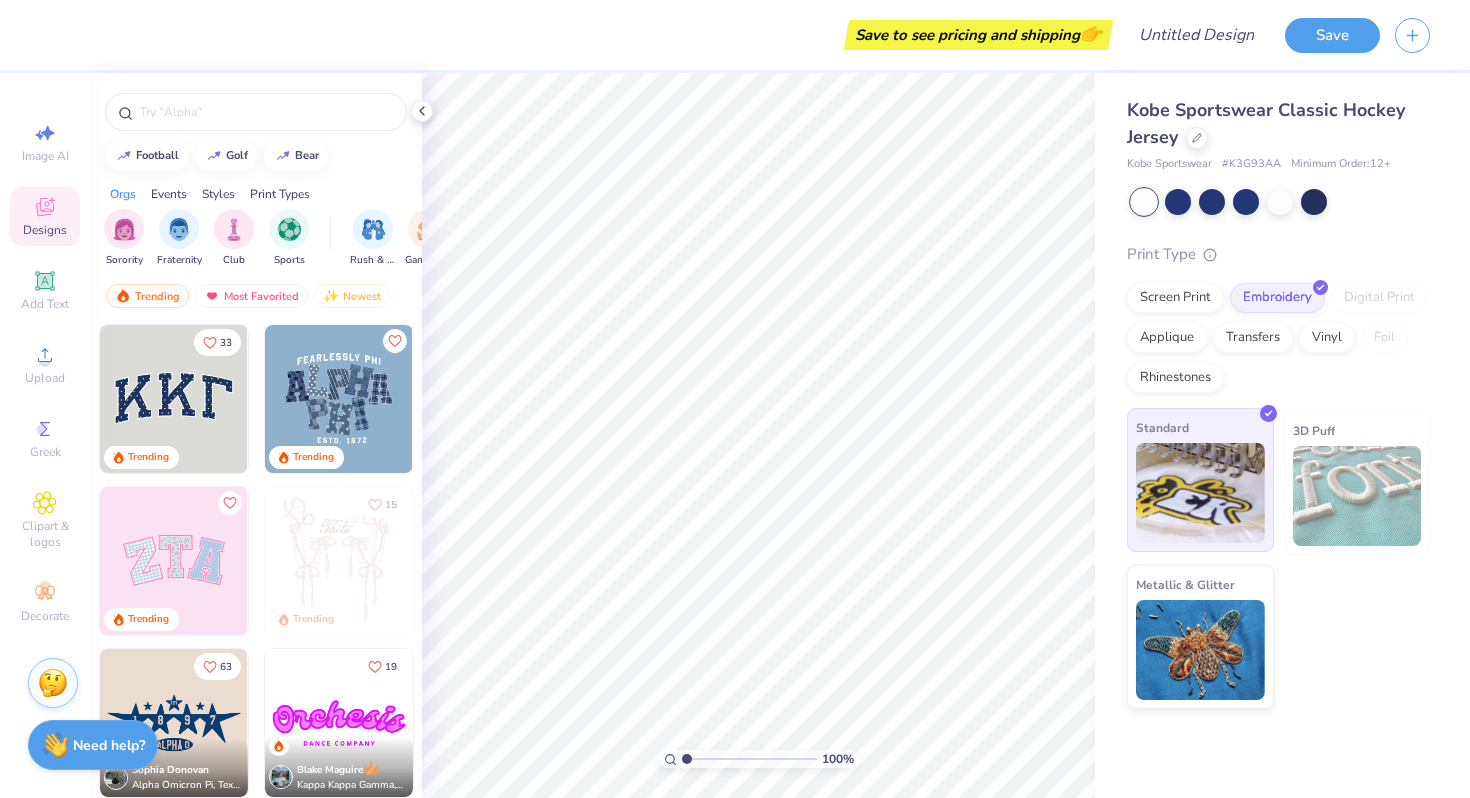 click at bounding box center [1200, 493] 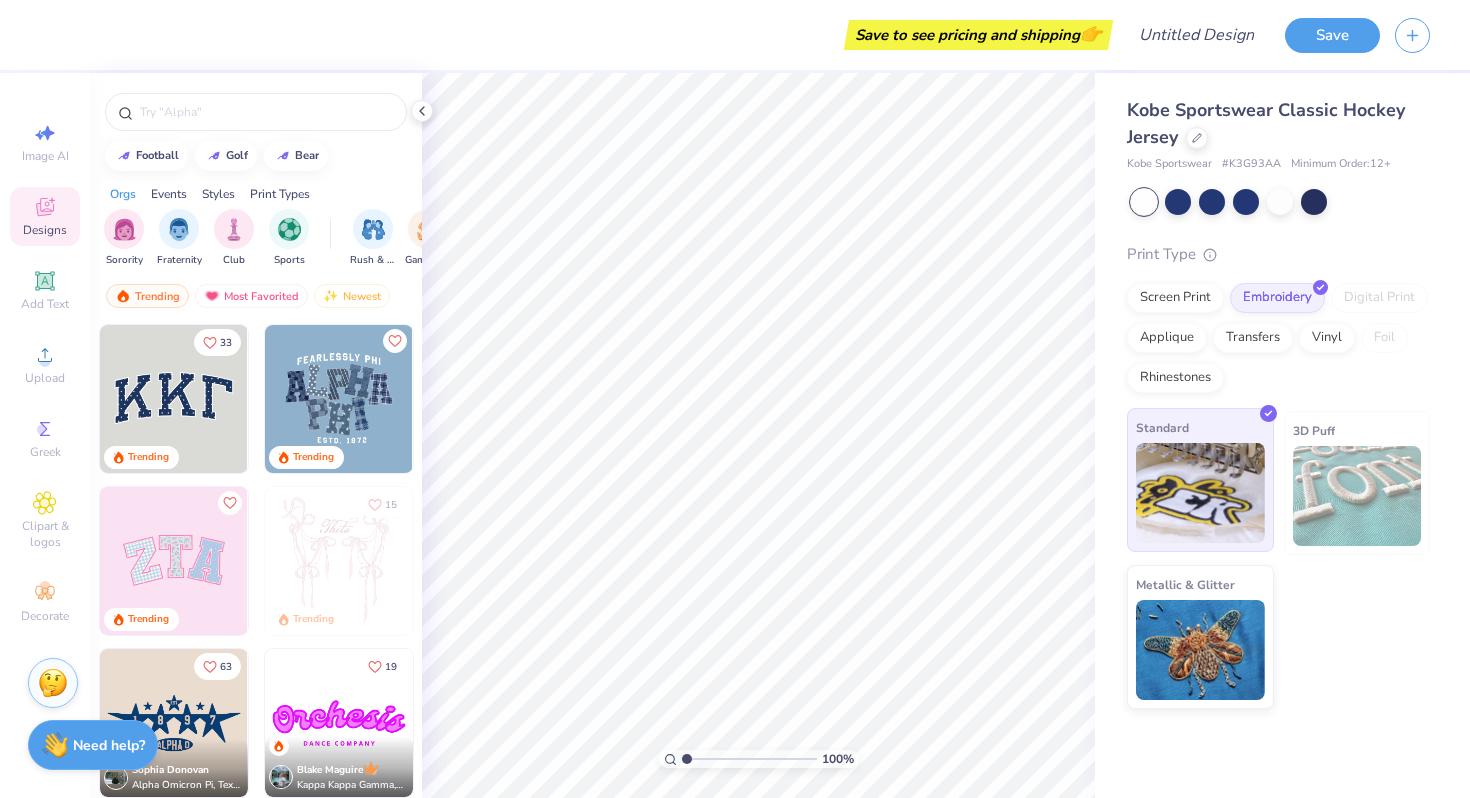 click at bounding box center (1200, 493) 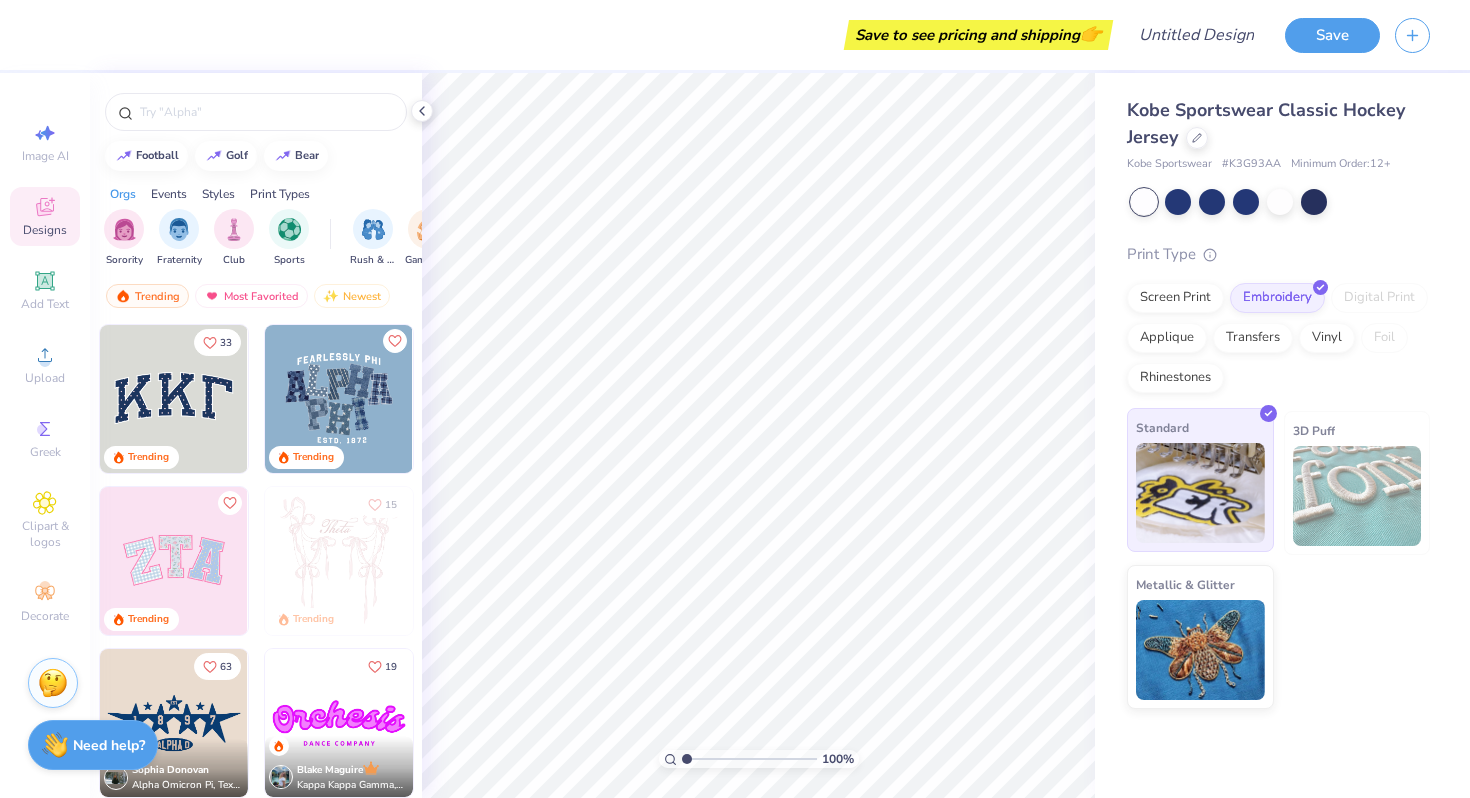 click at bounding box center (1200, 493) 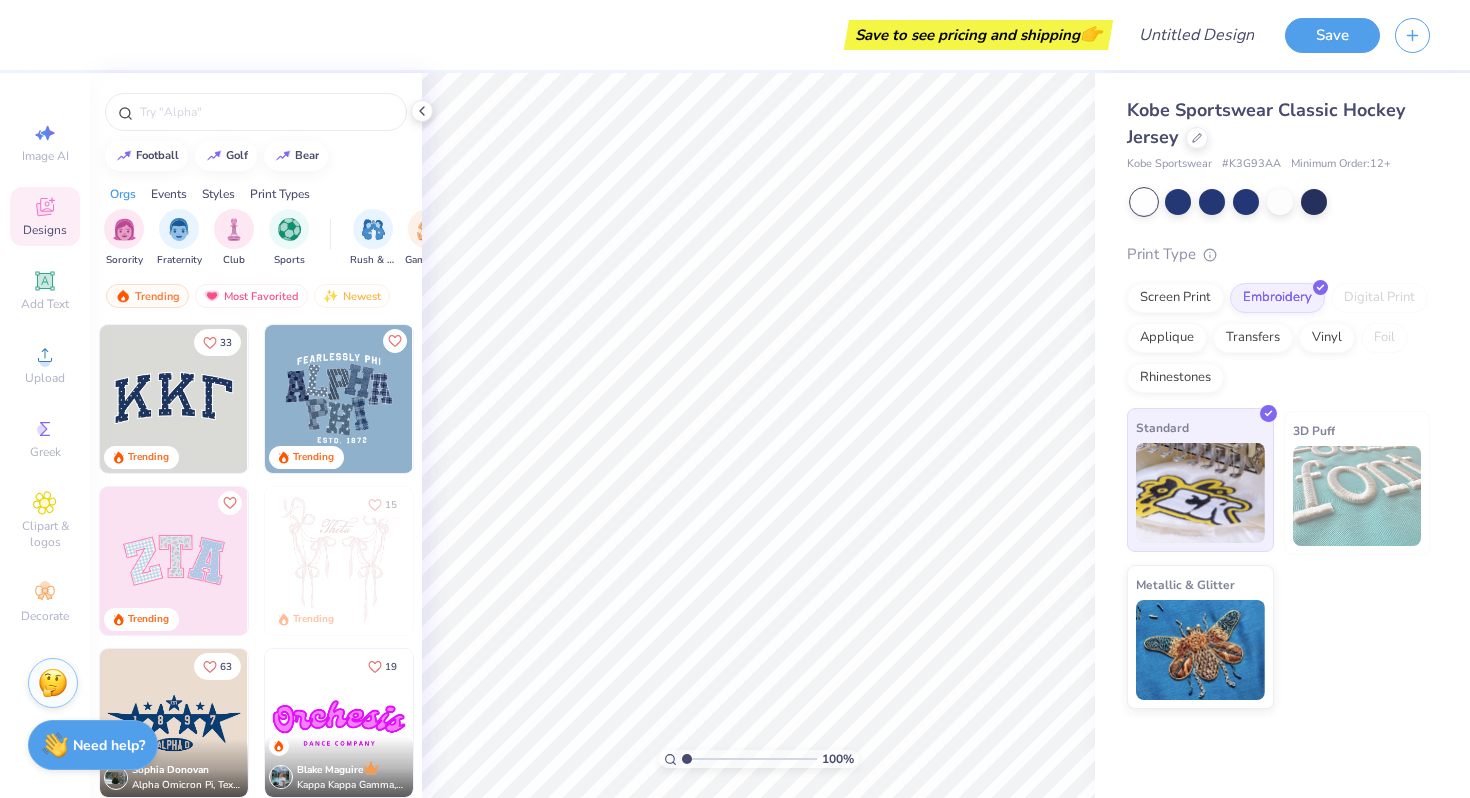 click at bounding box center [1200, 493] 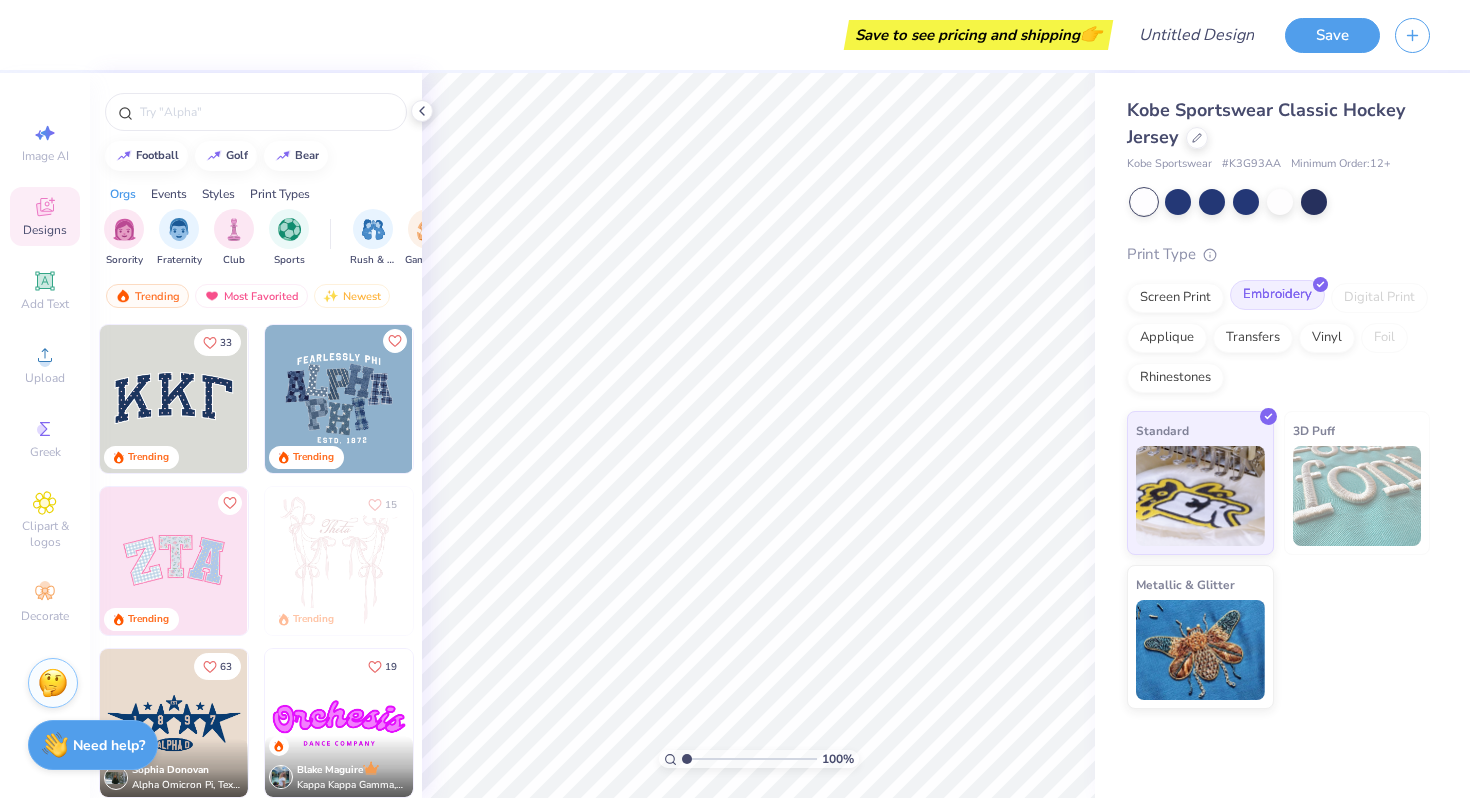 click on "Embroidery" at bounding box center [1277, 295] 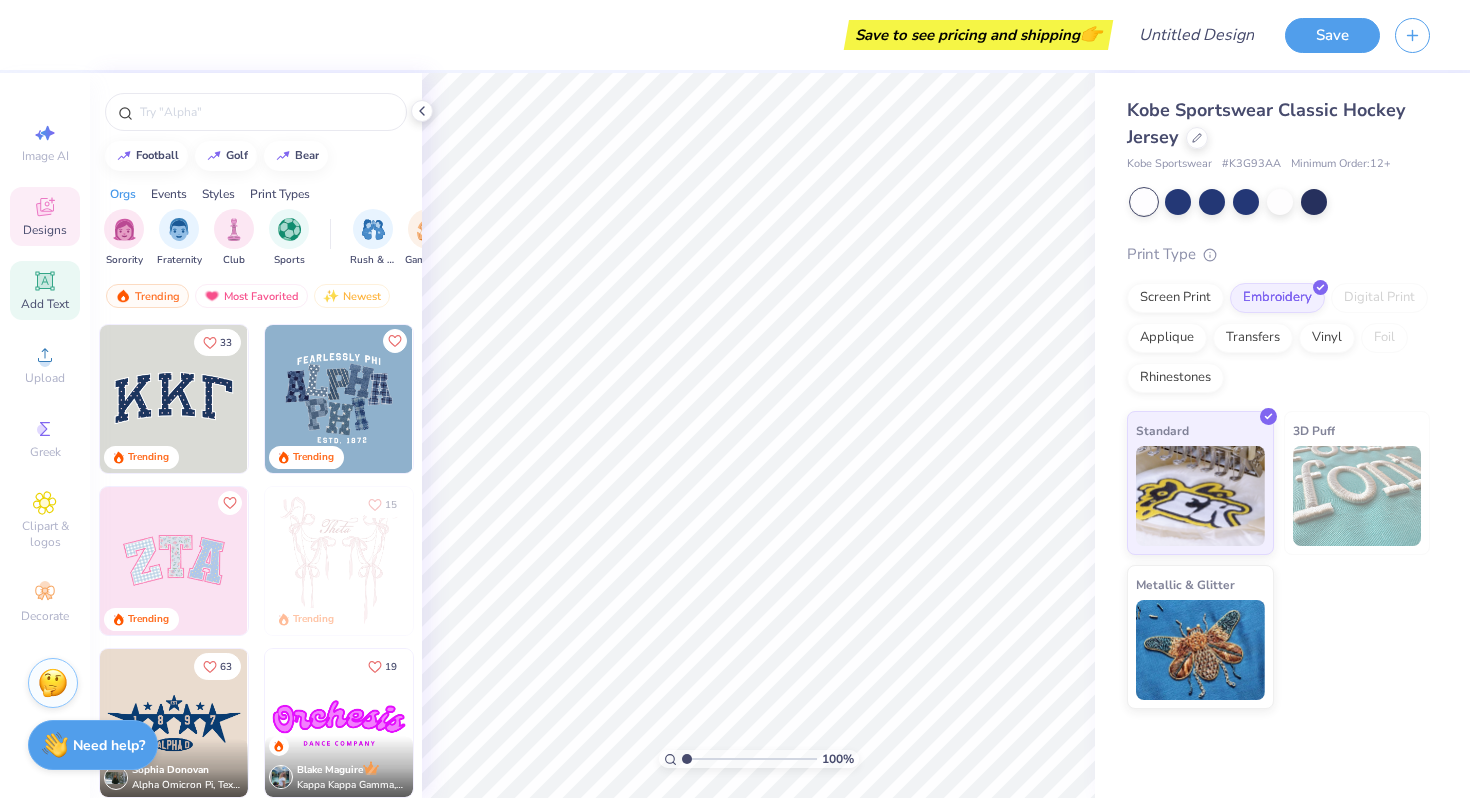 click 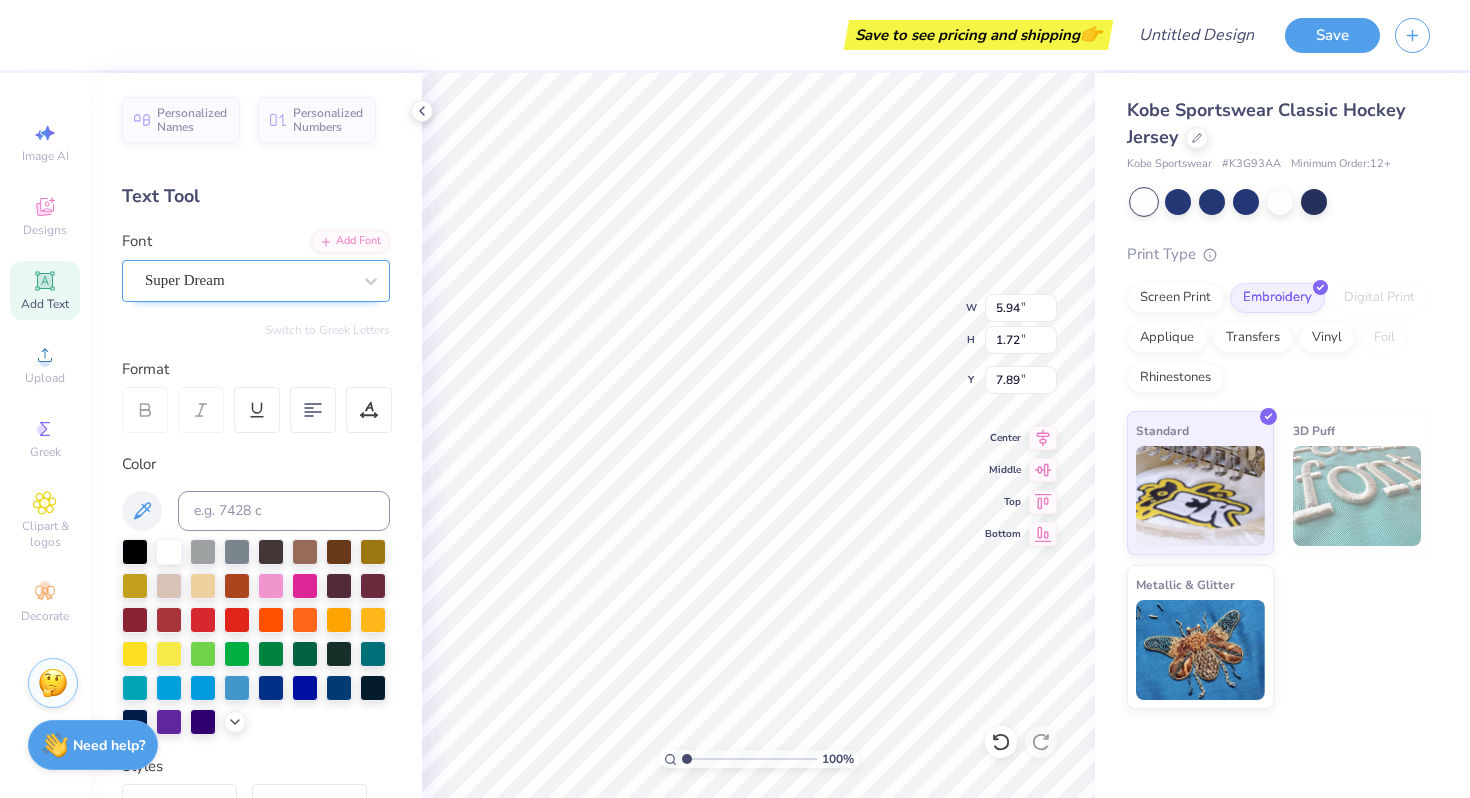 click on "Super Dream" at bounding box center (248, 280) 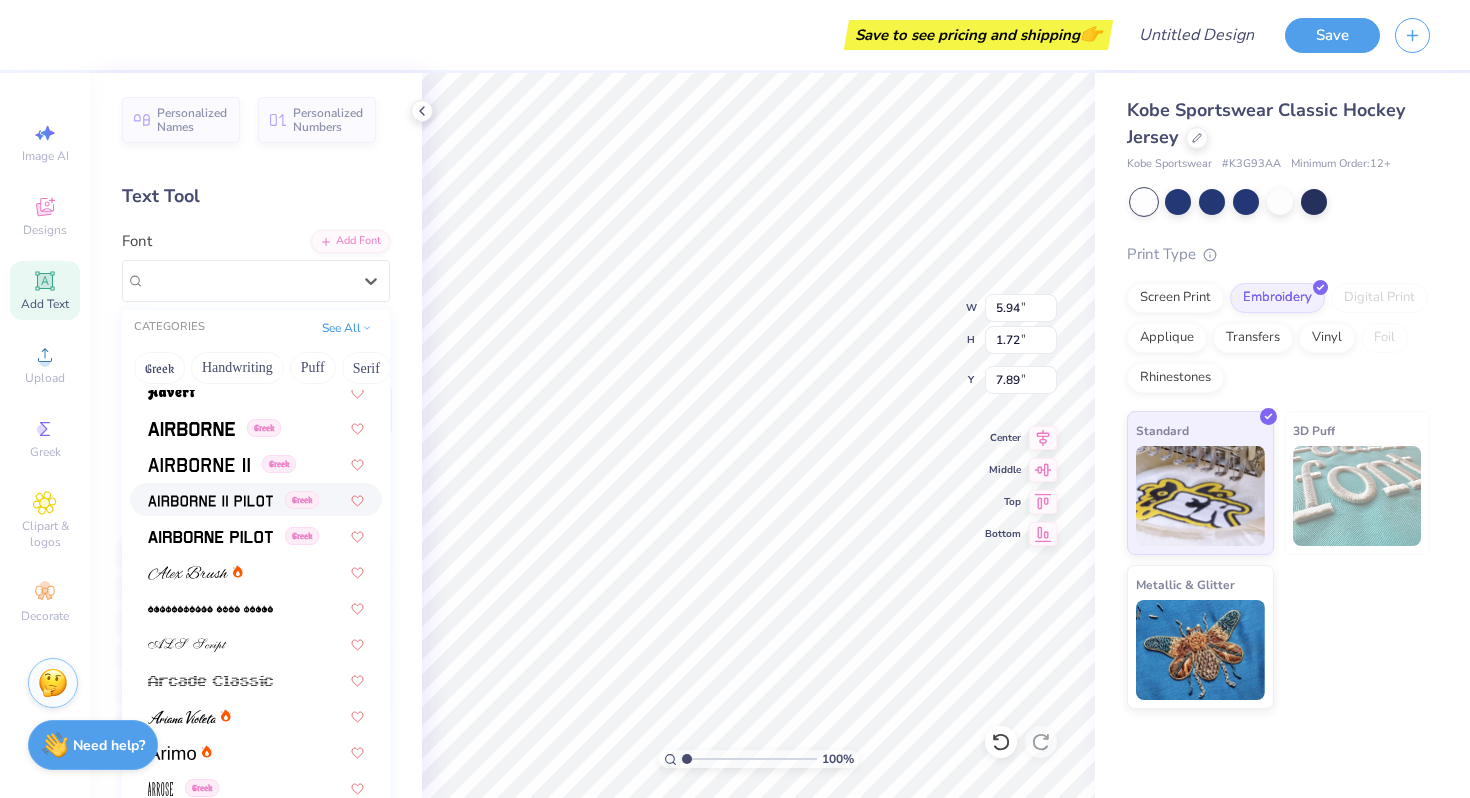 scroll, scrollTop: 345, scrollLeft: 0, axis: vertical 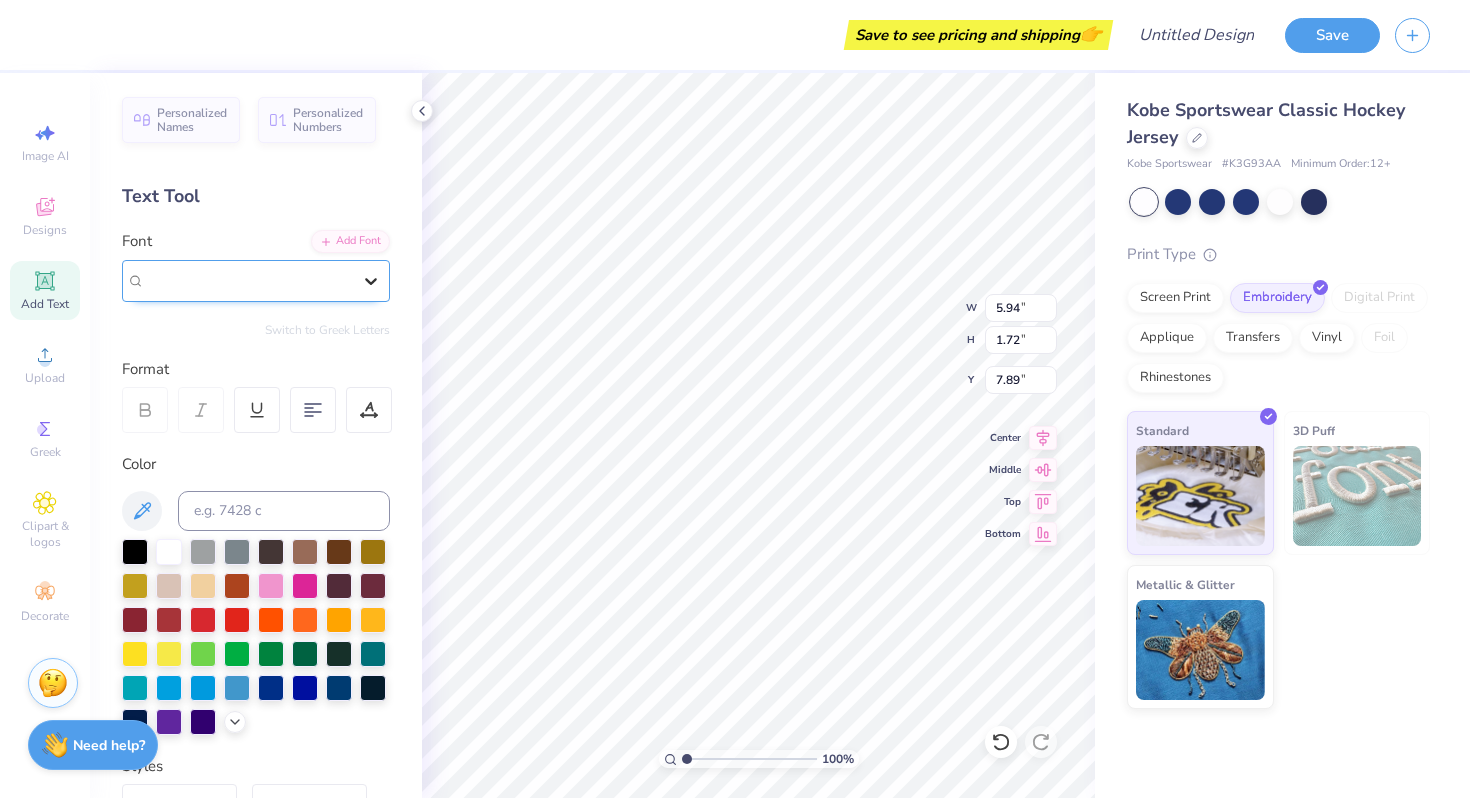 click 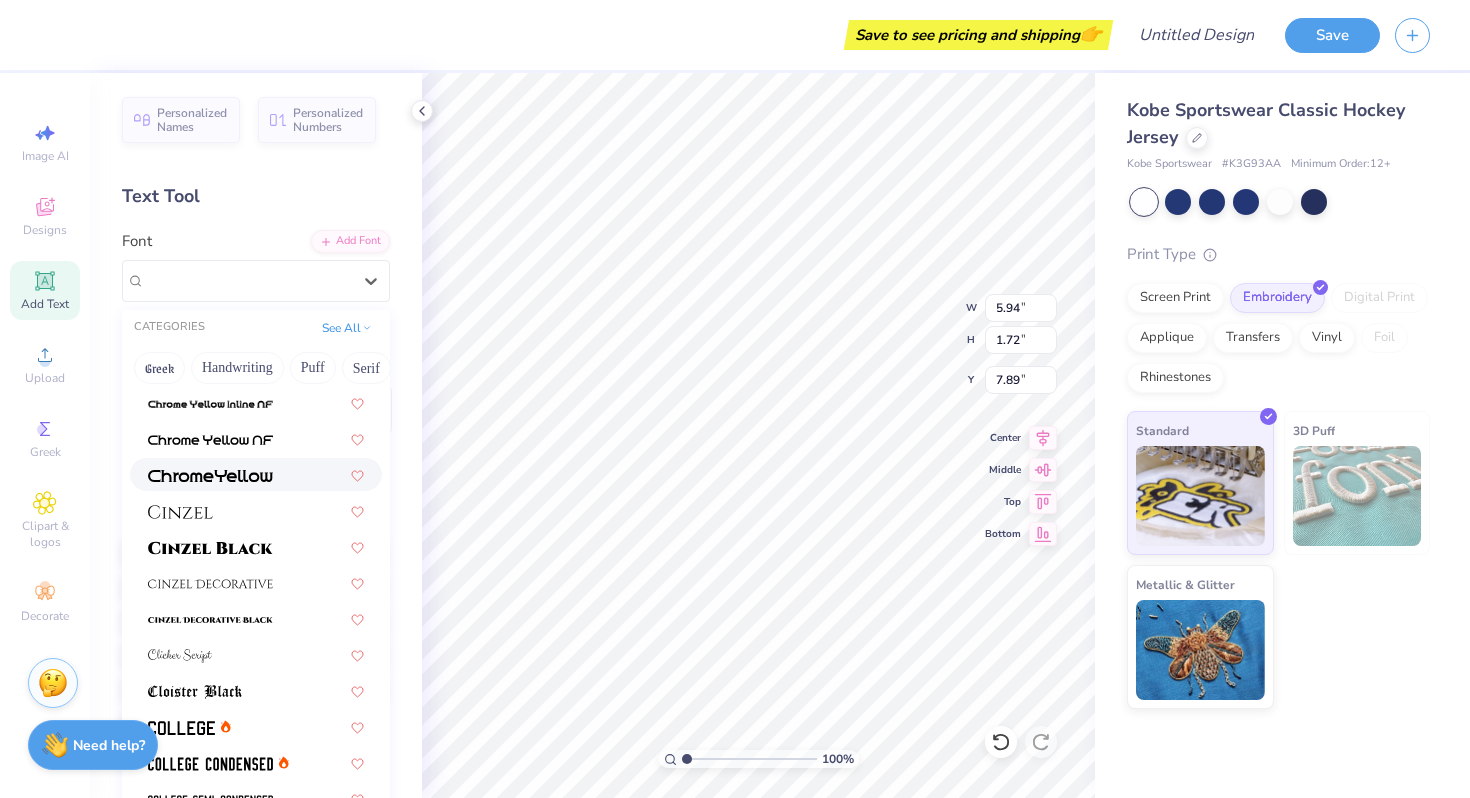 scroll, scrollTop: 2307, scrollLeft: 0, axis: vertical 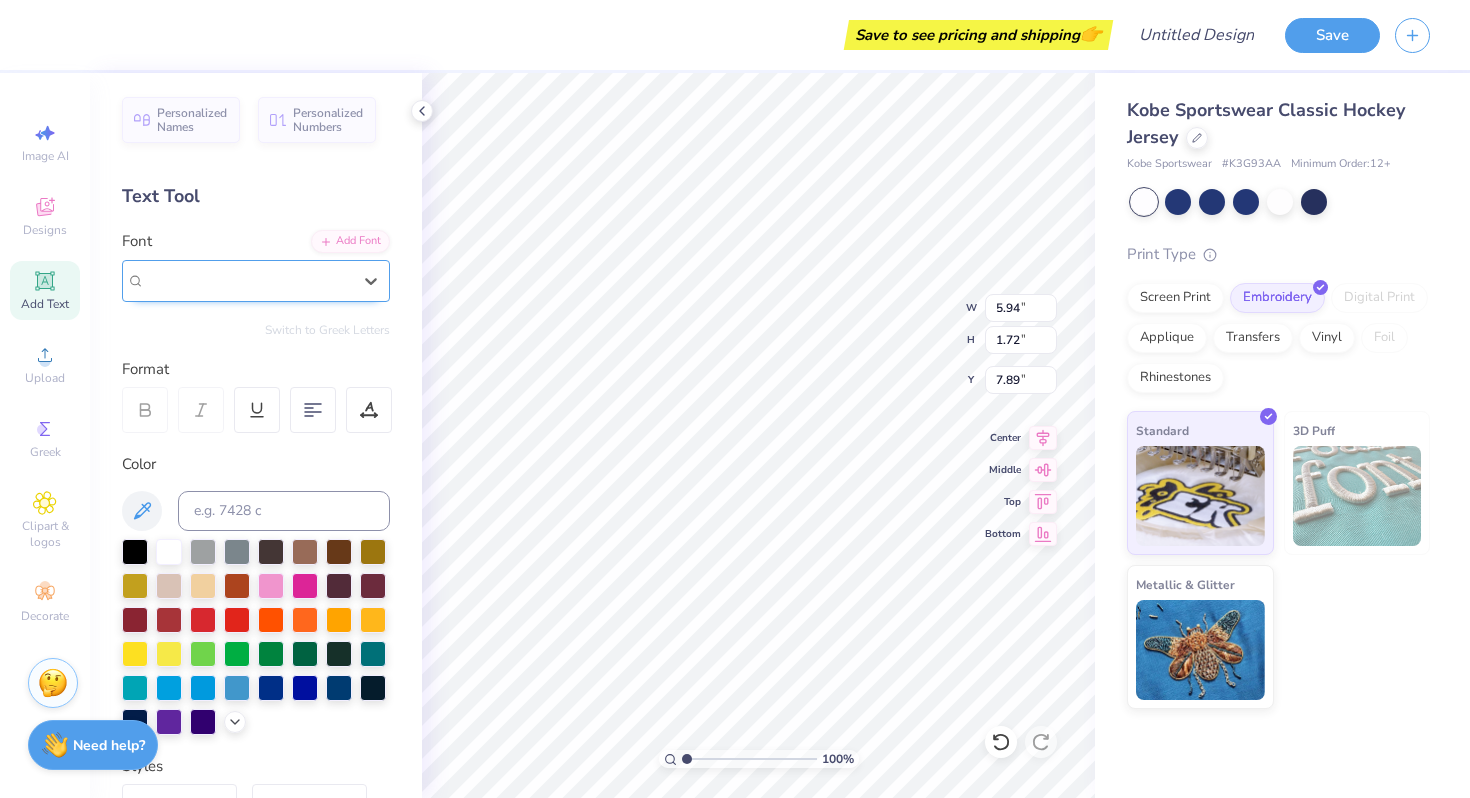 click on "Super Dream" at bounding box center [248, 280] 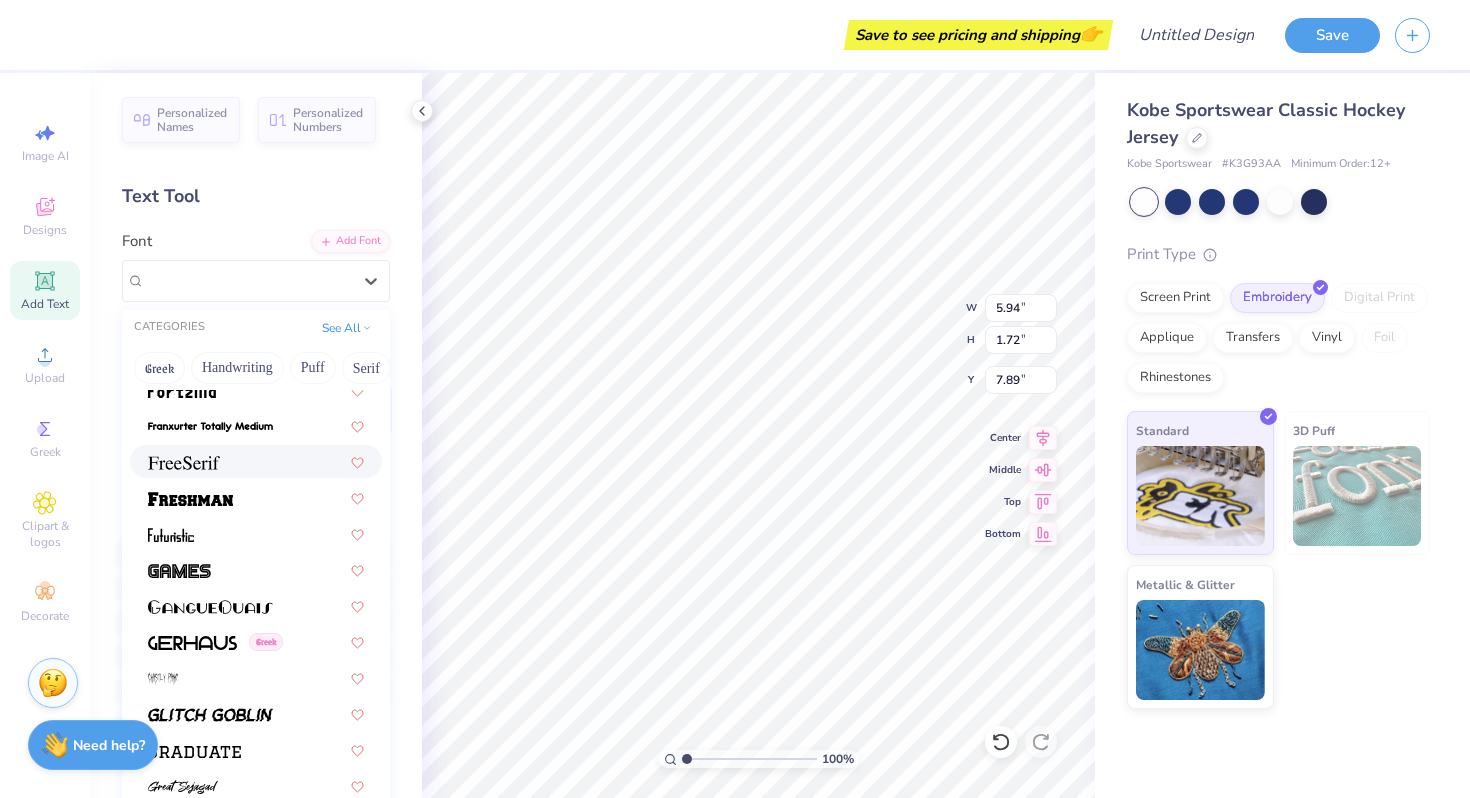 scroll, scrollTop: 4407, scrollLeft: 0, axis: vertical 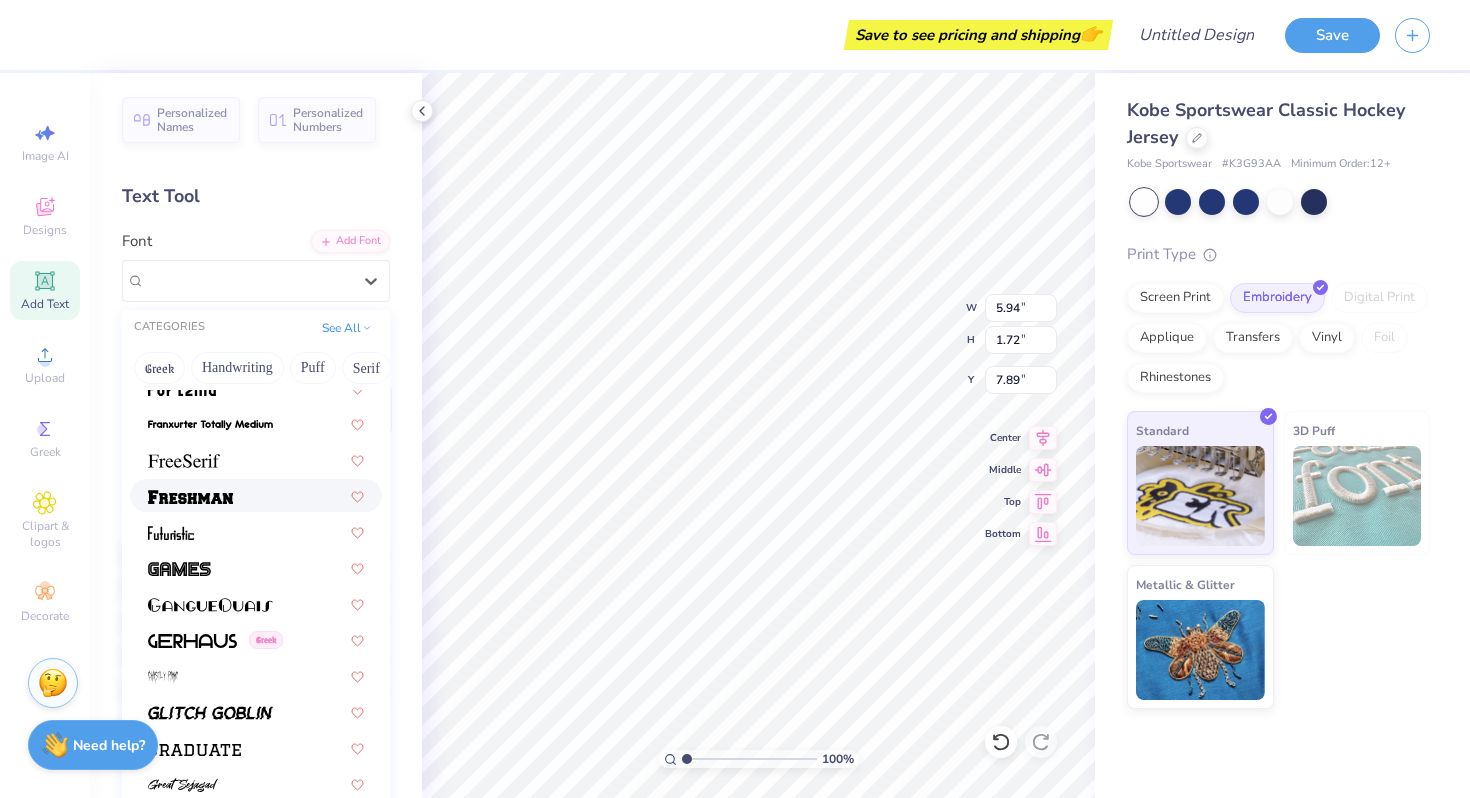 click at bounding box center [256, 495] 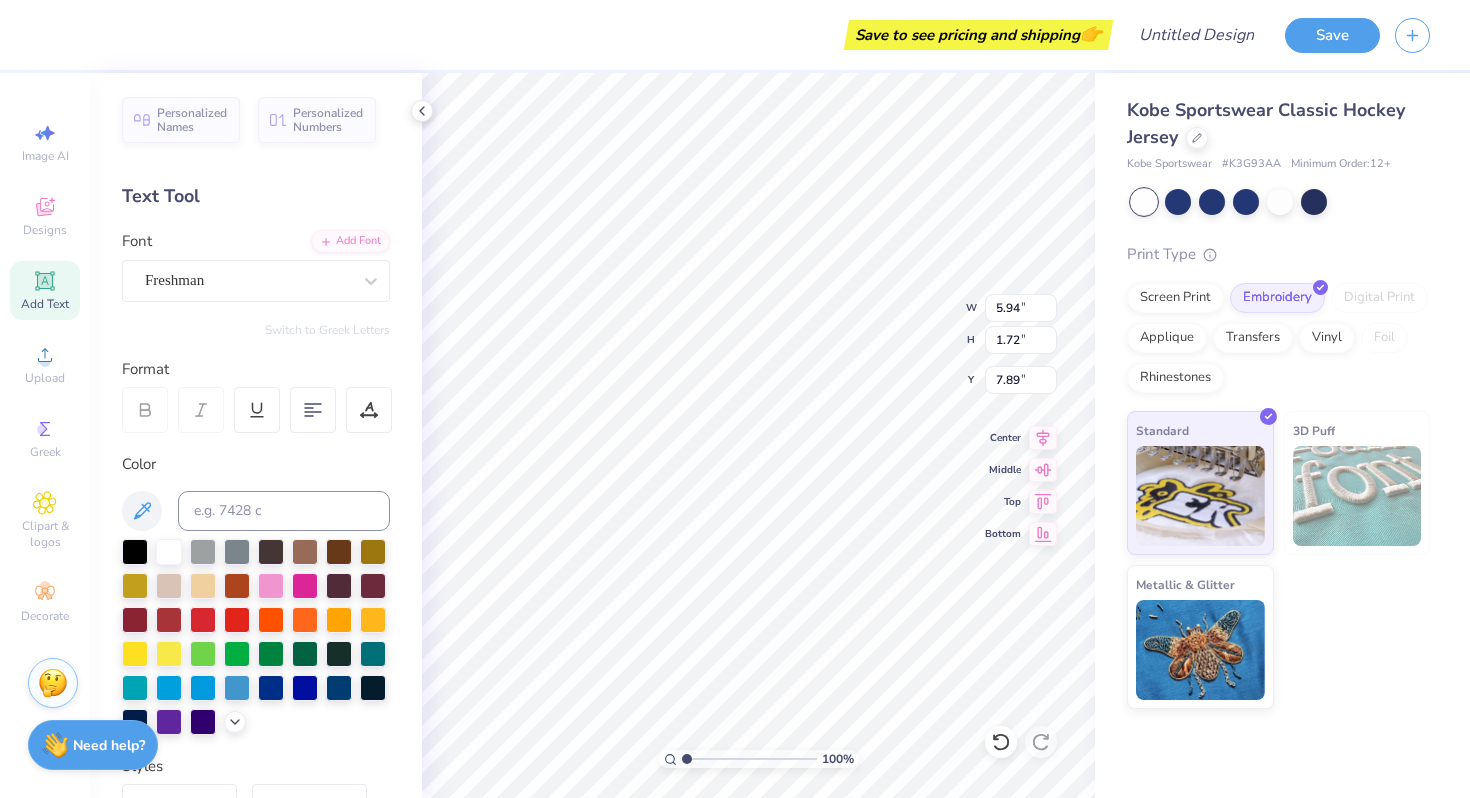 type on "7.56" 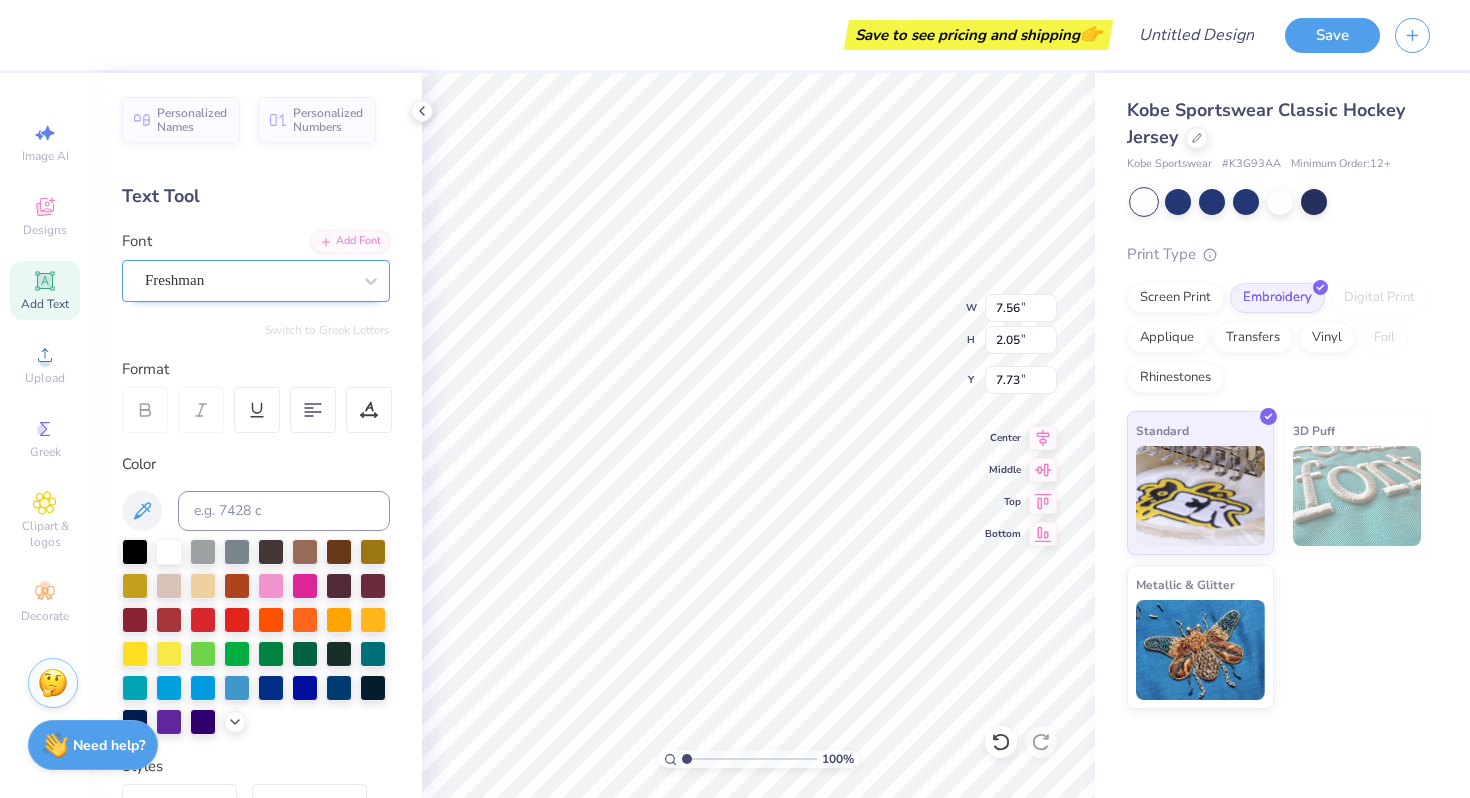 click at bounding box center (248, 280) 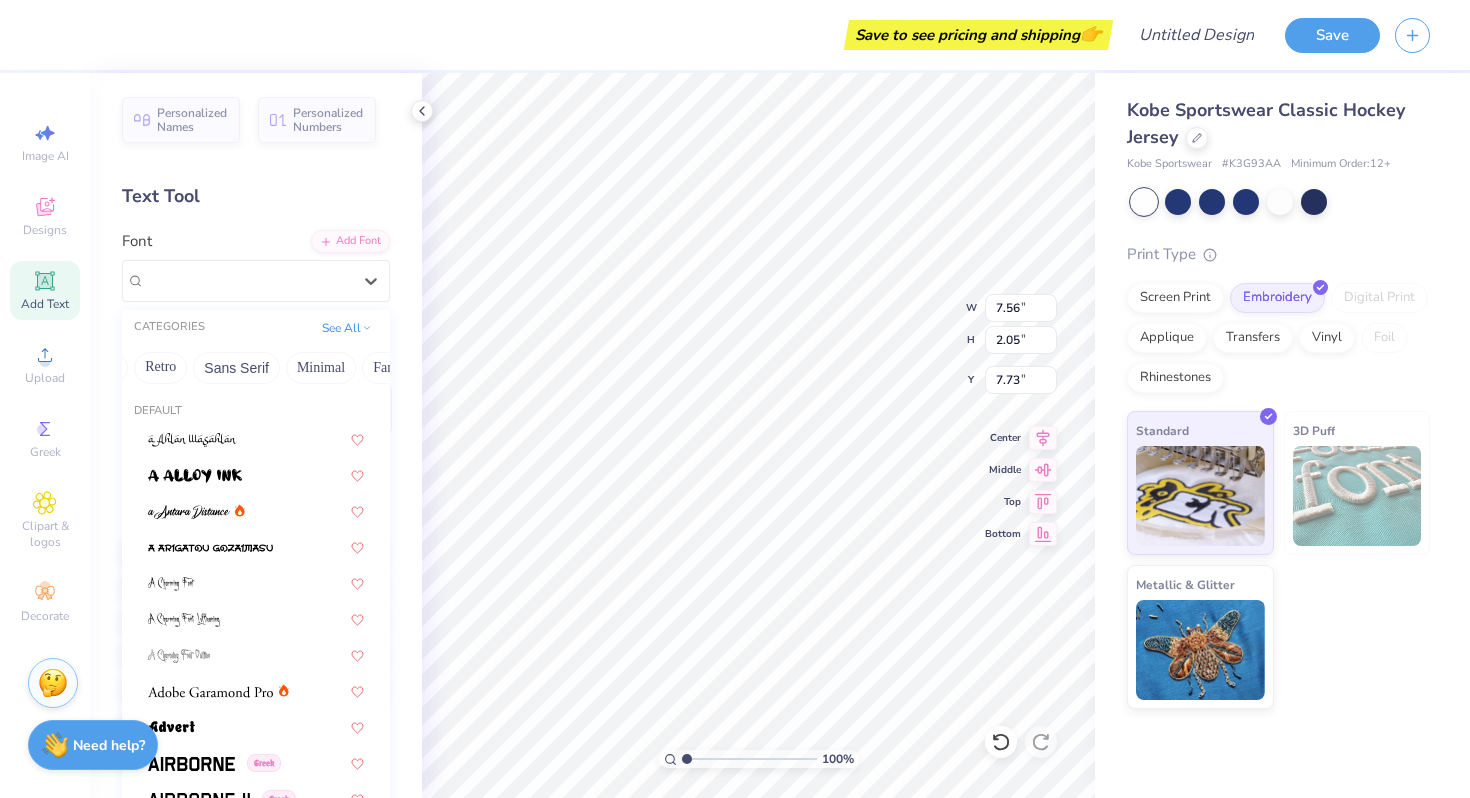 scroll, scrollTop: 0, scrollLeft: 435, axis: horizontal 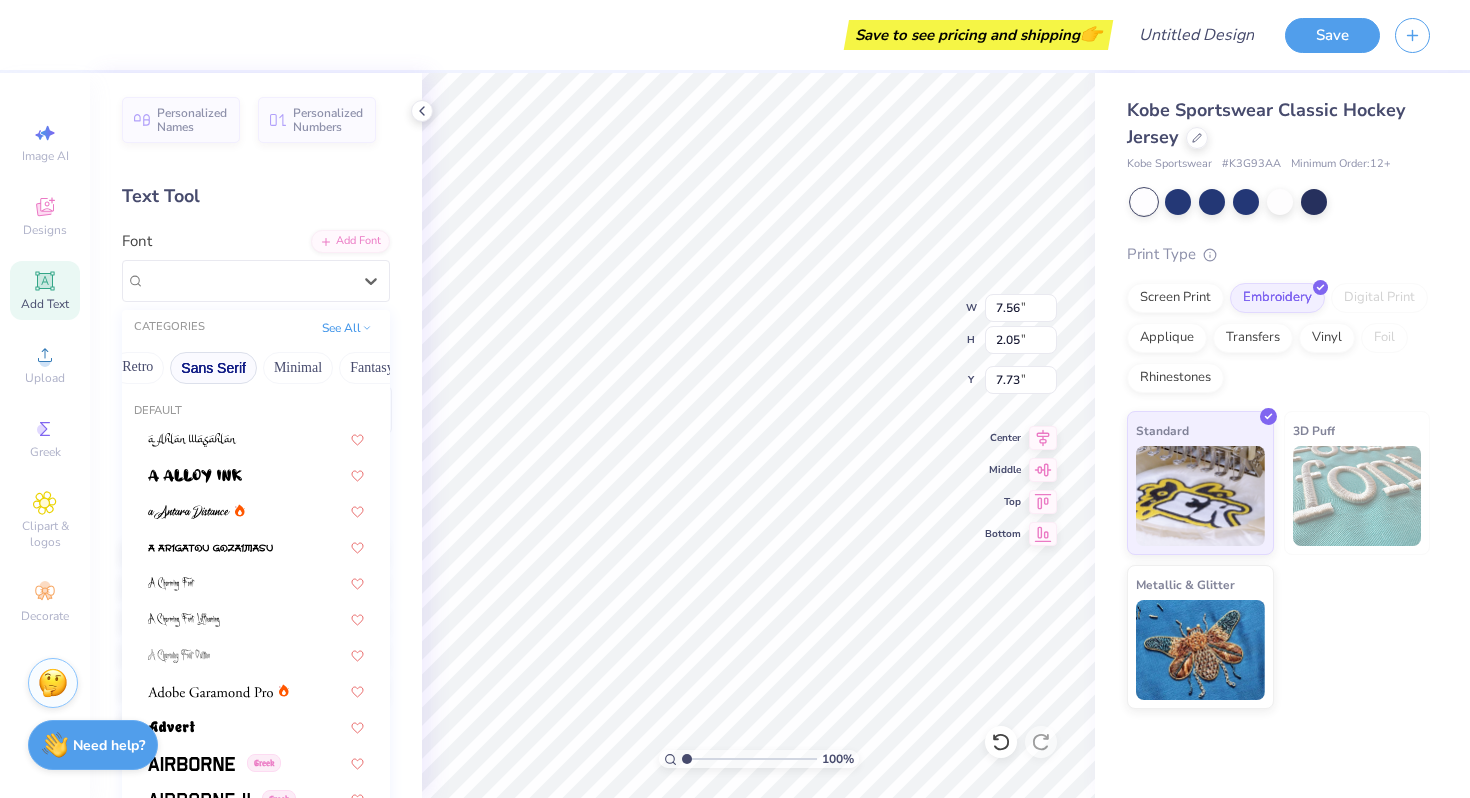 click on "Sans Serif" at bounding box center [213, 368] 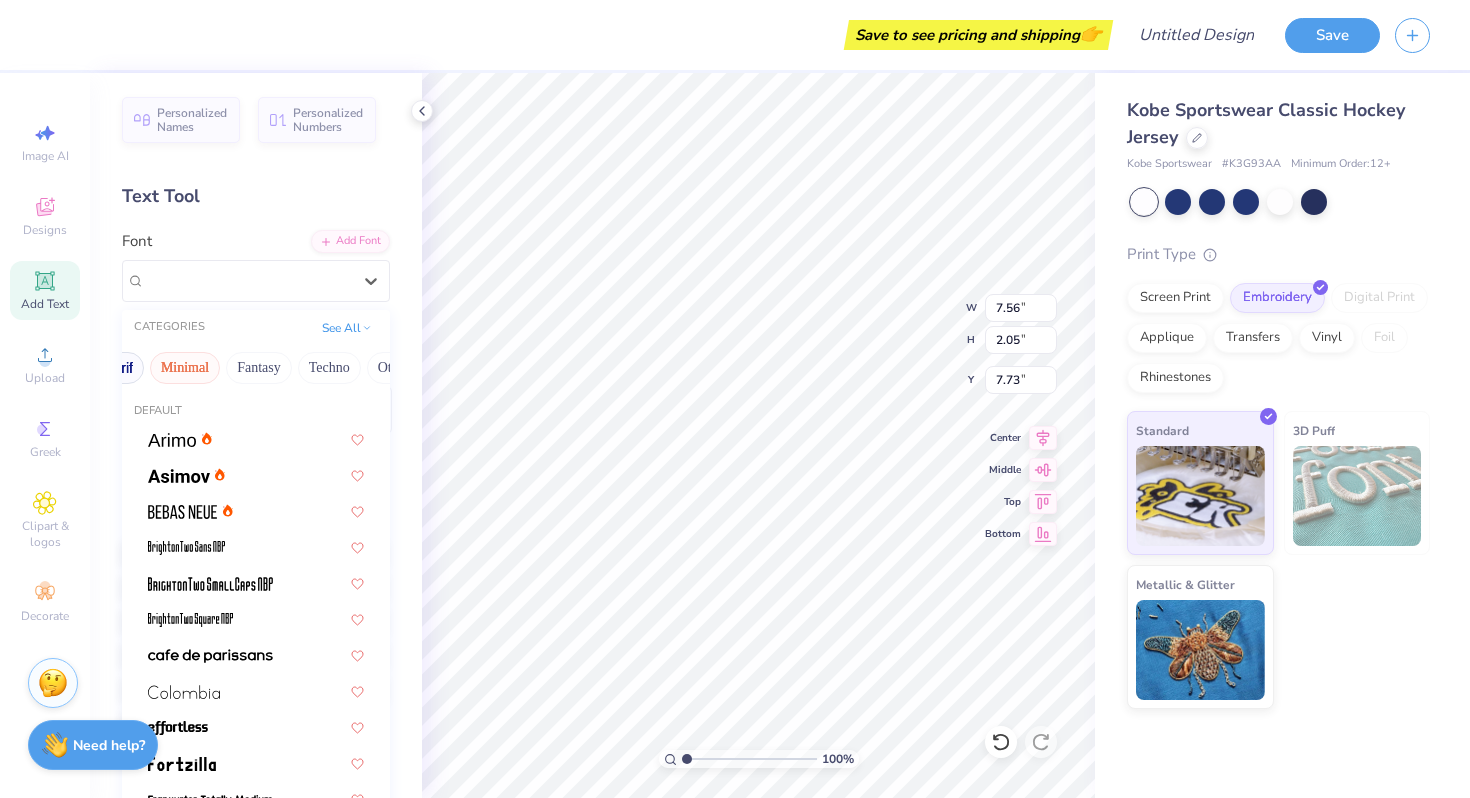 scroll, scrollTop: 0, scrollLeft: 588, axis: horizontal 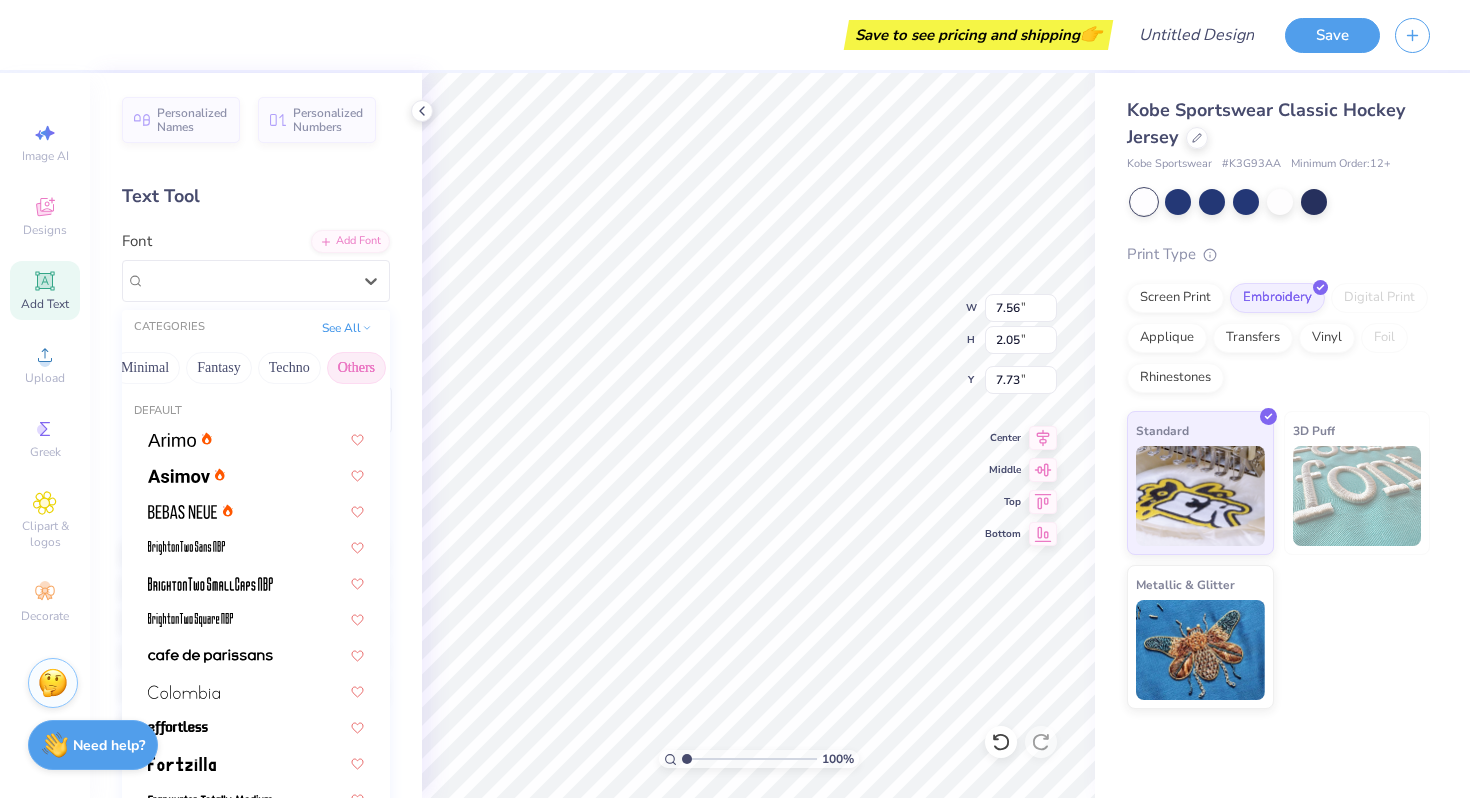 click on "Others" at bounding box center [356, 368] 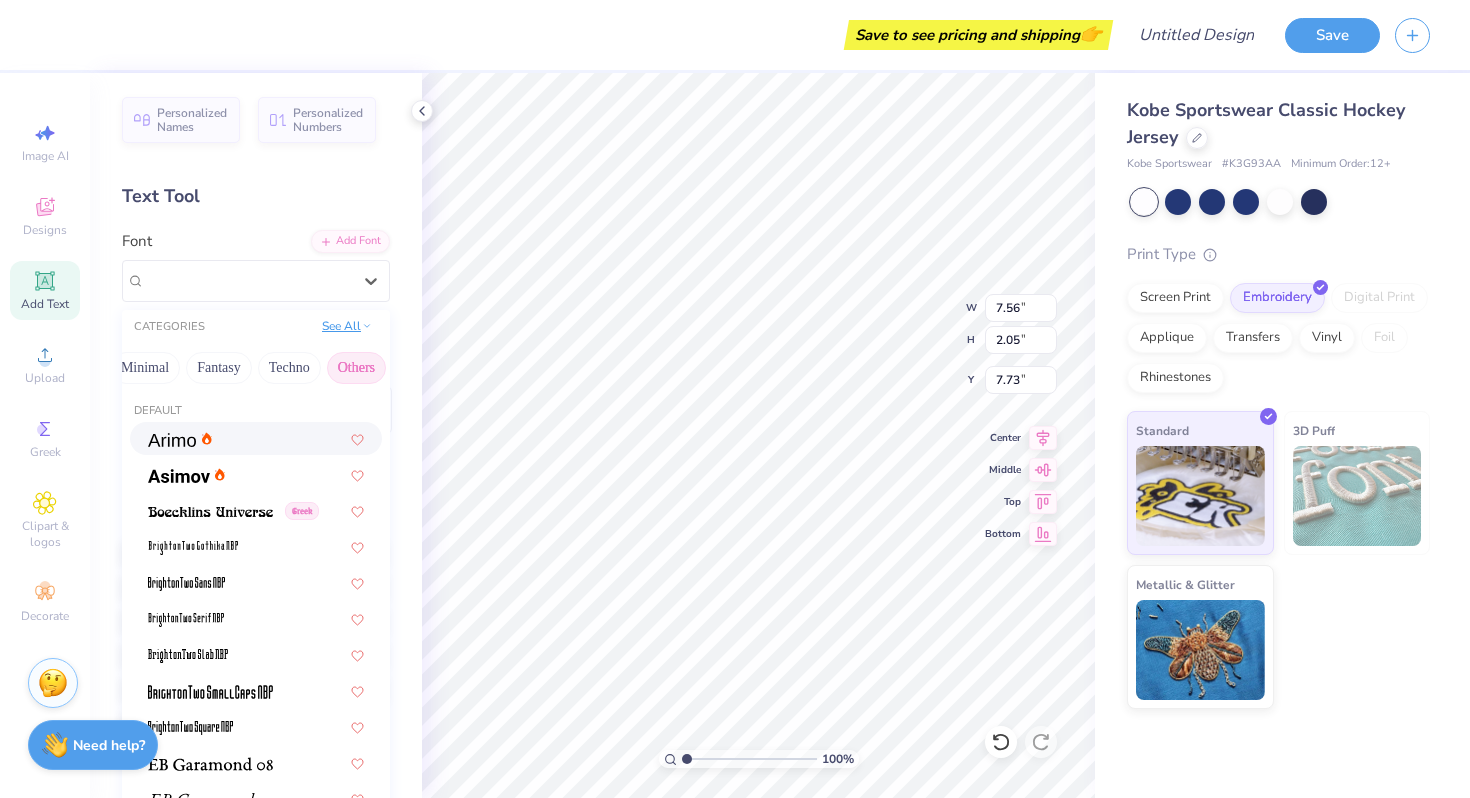 click 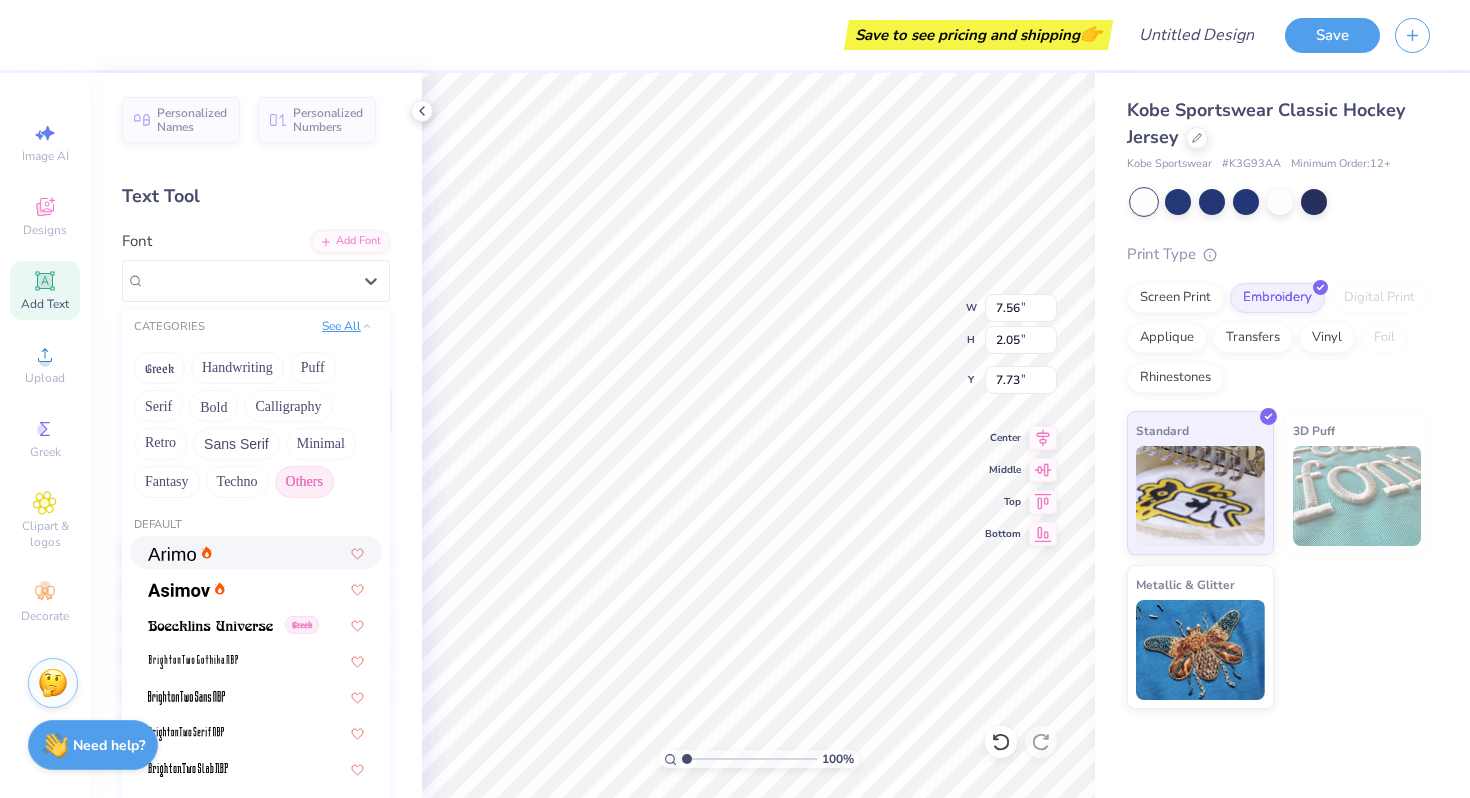scroll, scrollTop: 0, scrollLeft: 0, axis: both 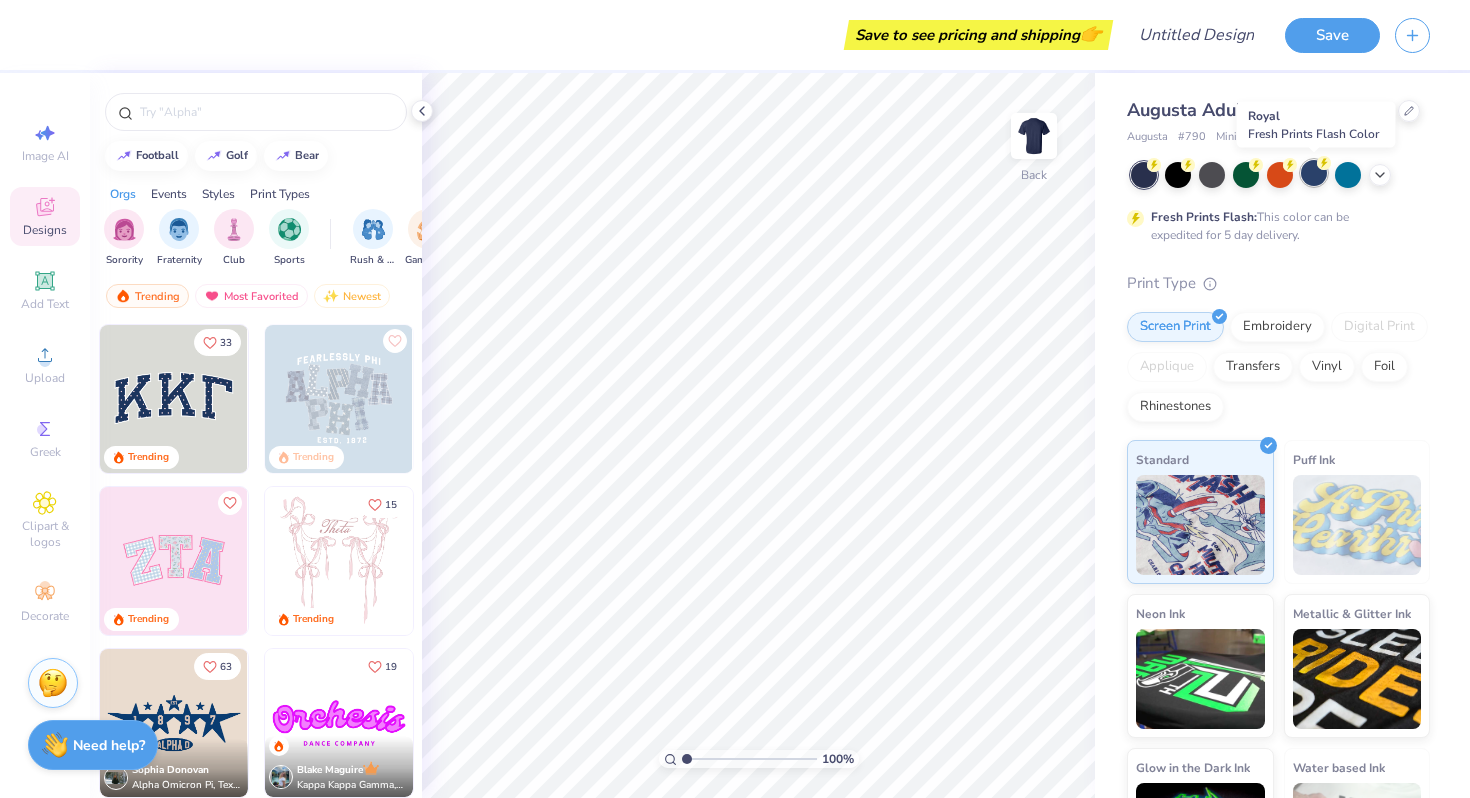 click at bounding box center [1314, 173] 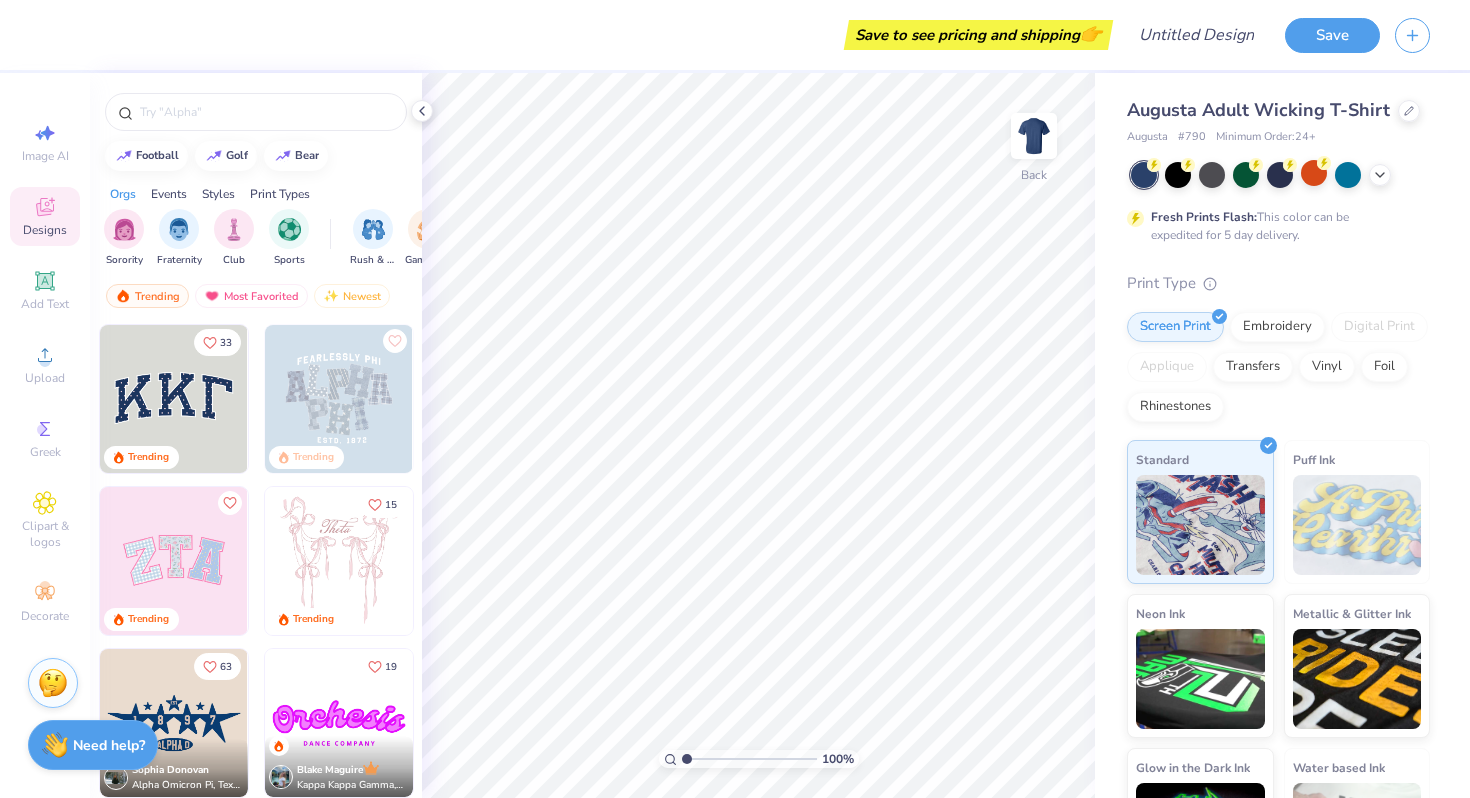 click at bounding box center [1144, 175] 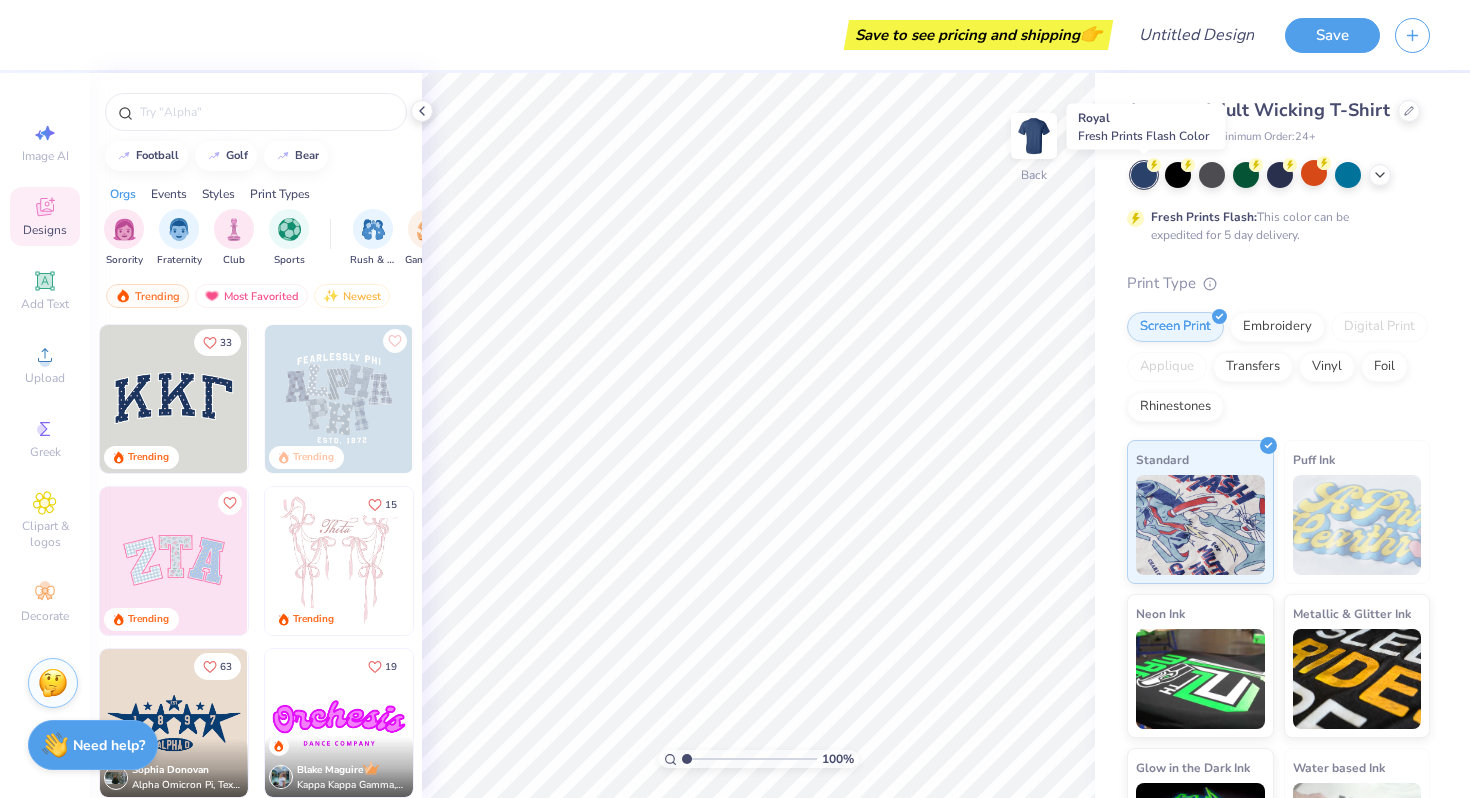 click at bounding box center (1144, 175) 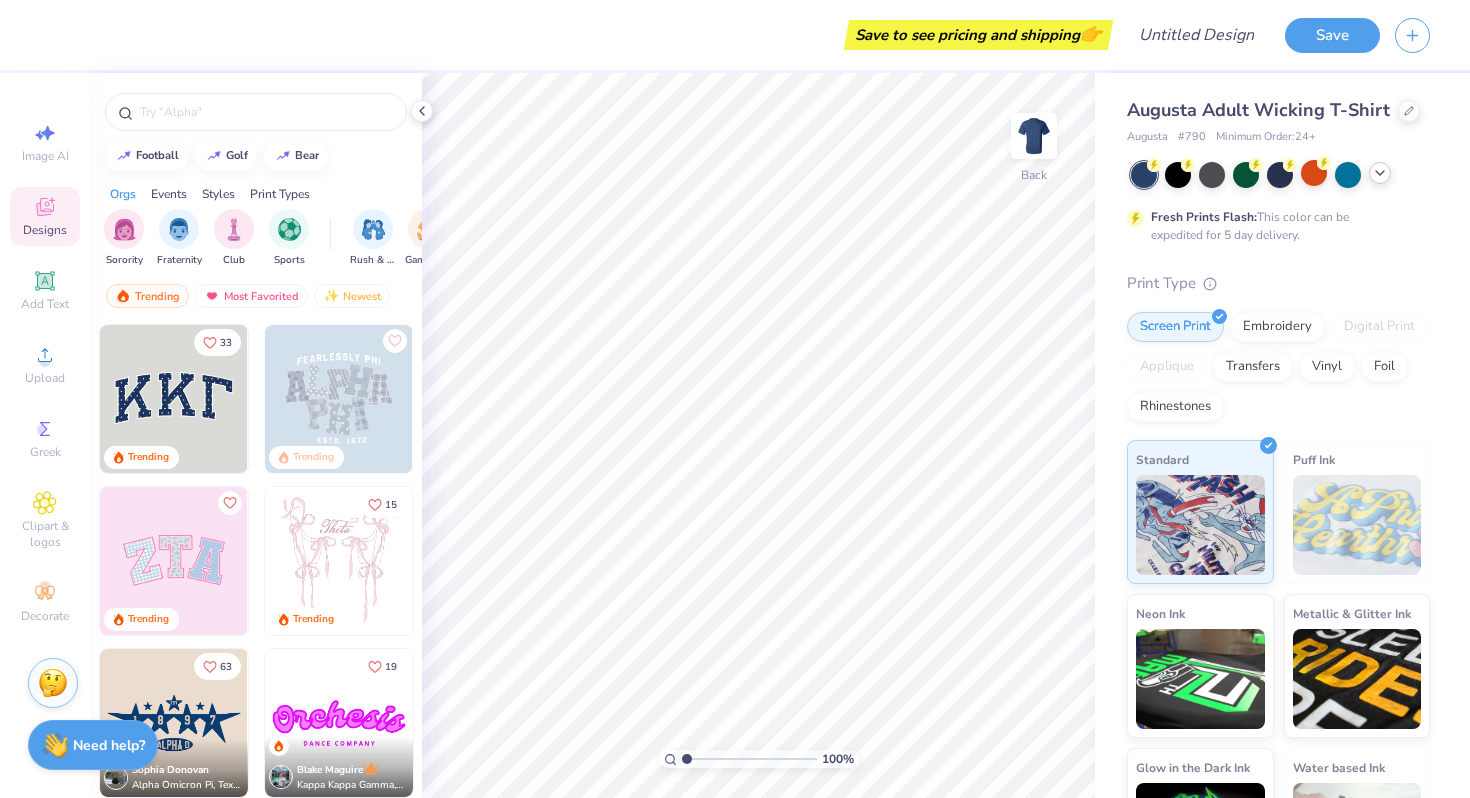 click at bounding box center (1380, 173) 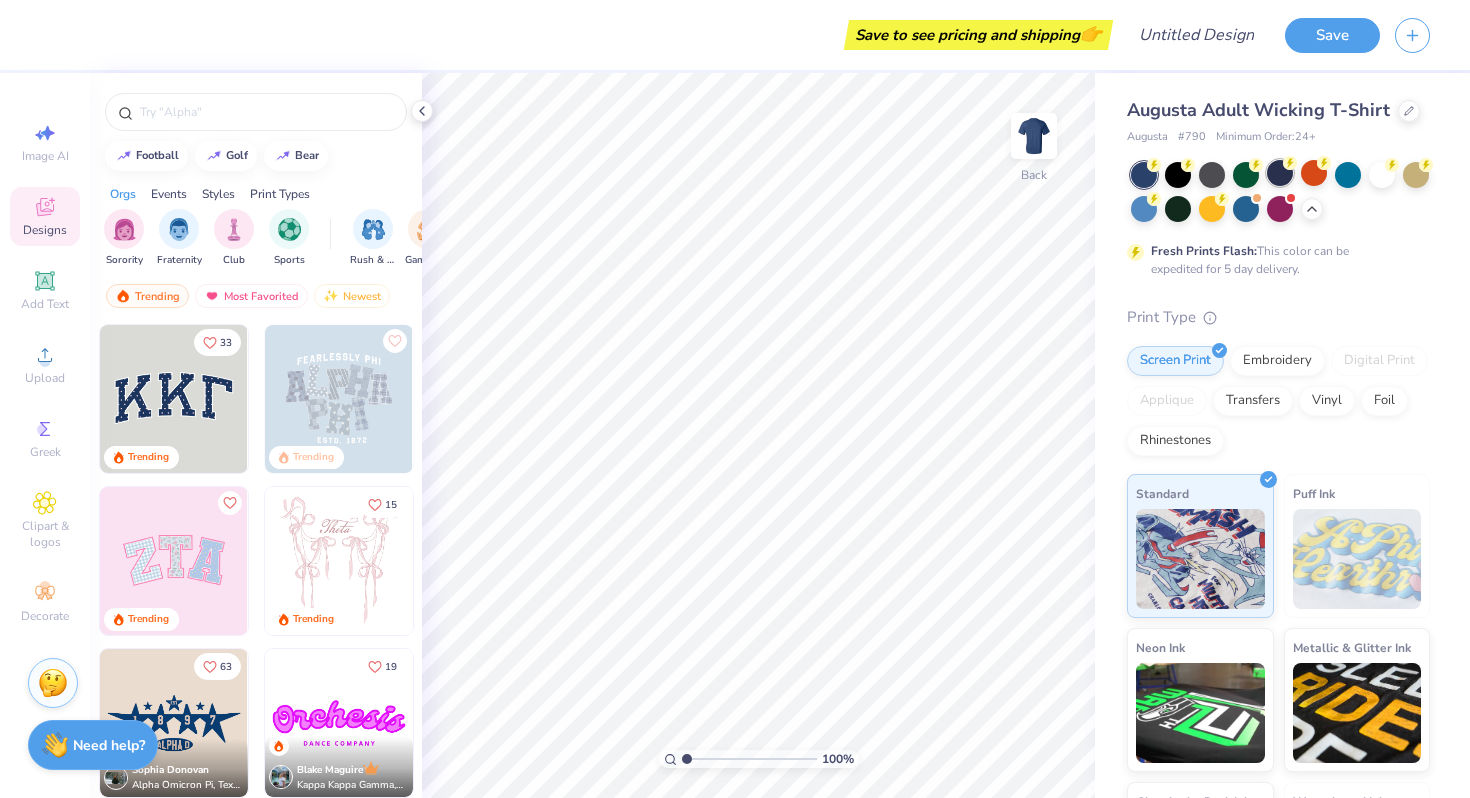 click at bounding box center [1280, 173] 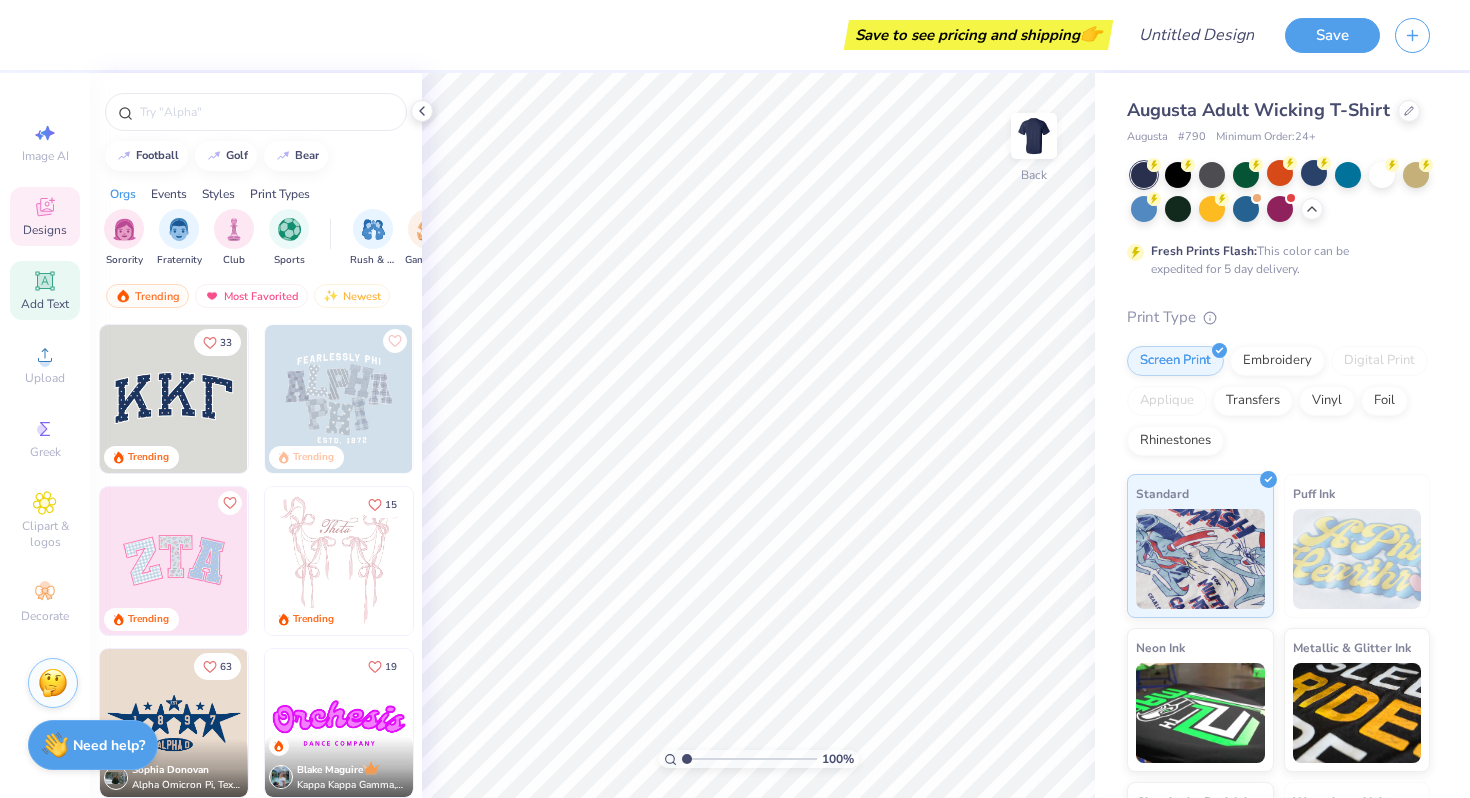click 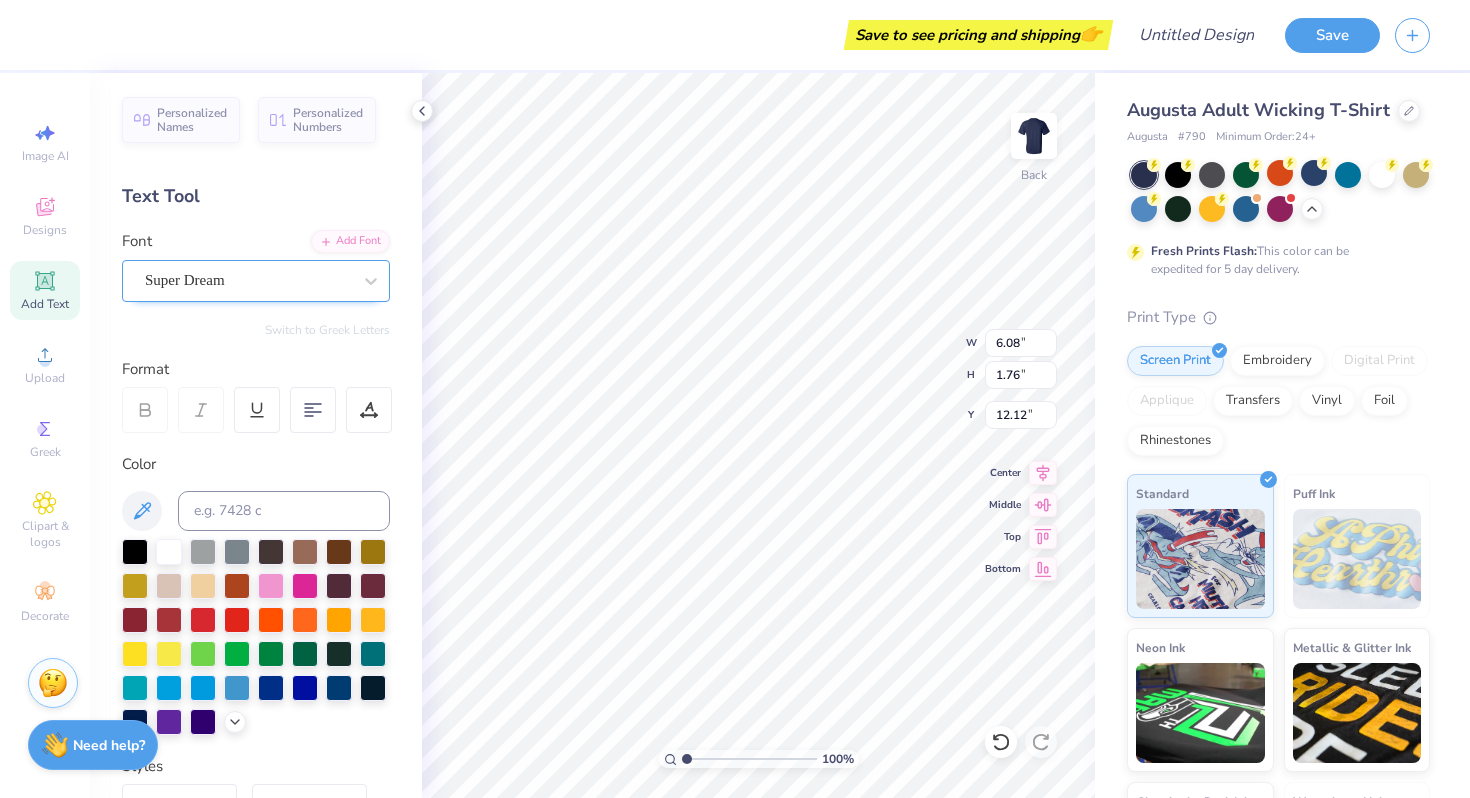 click on "Super Dream" at bounding box center (248, 280) 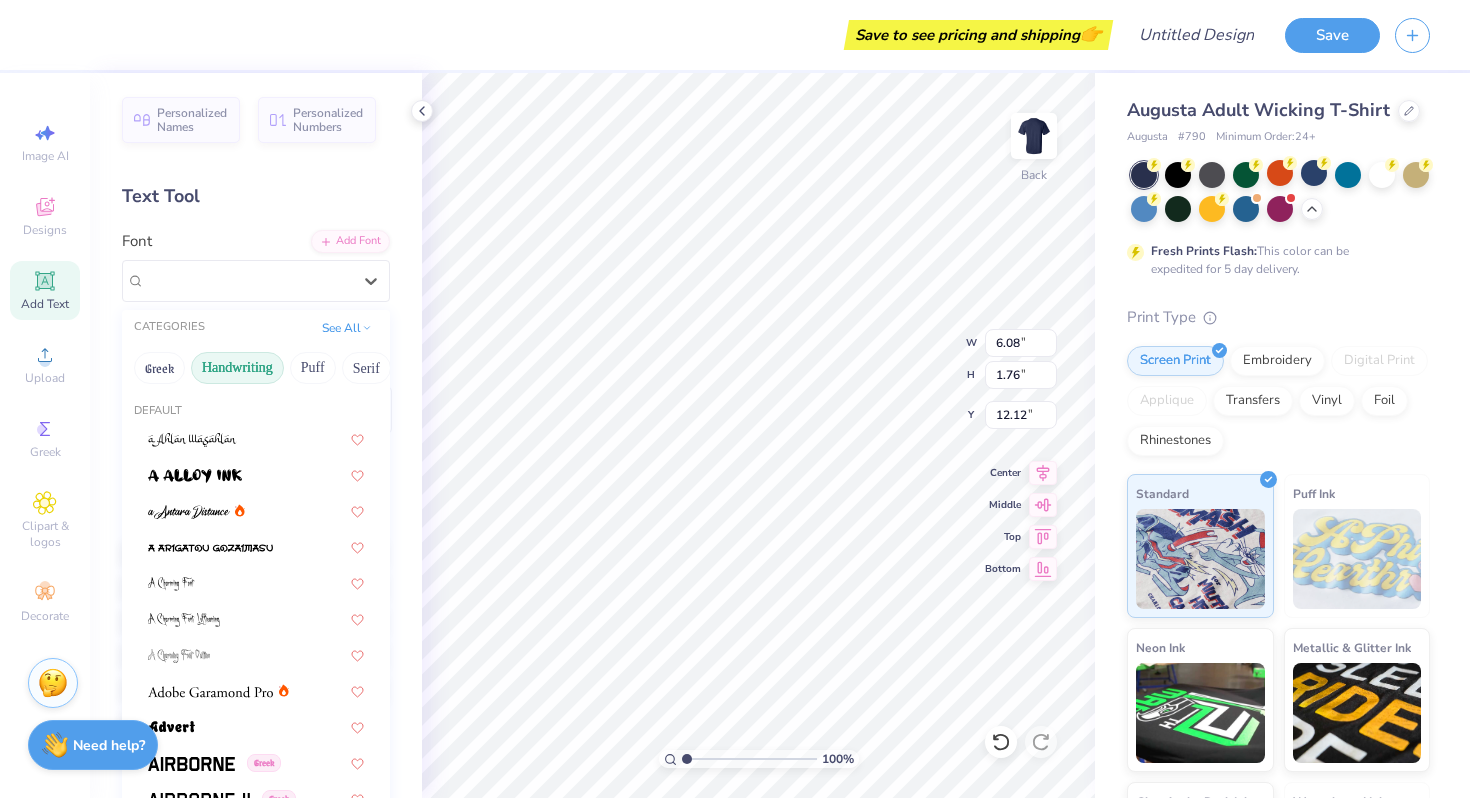 click on "Handwriting" at bounding box center [237, 368] 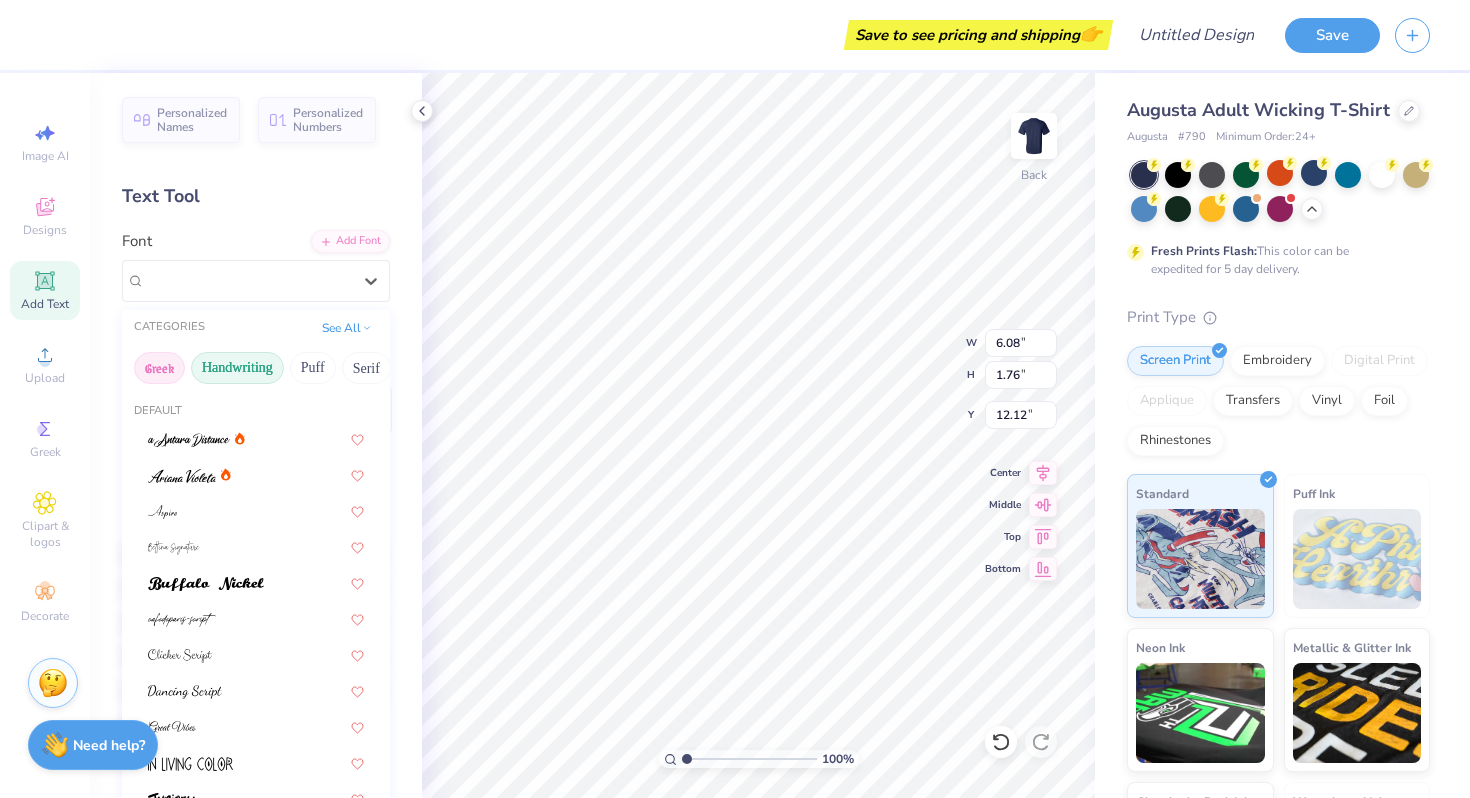 click on "Greek" at bounding box center [159, 368] 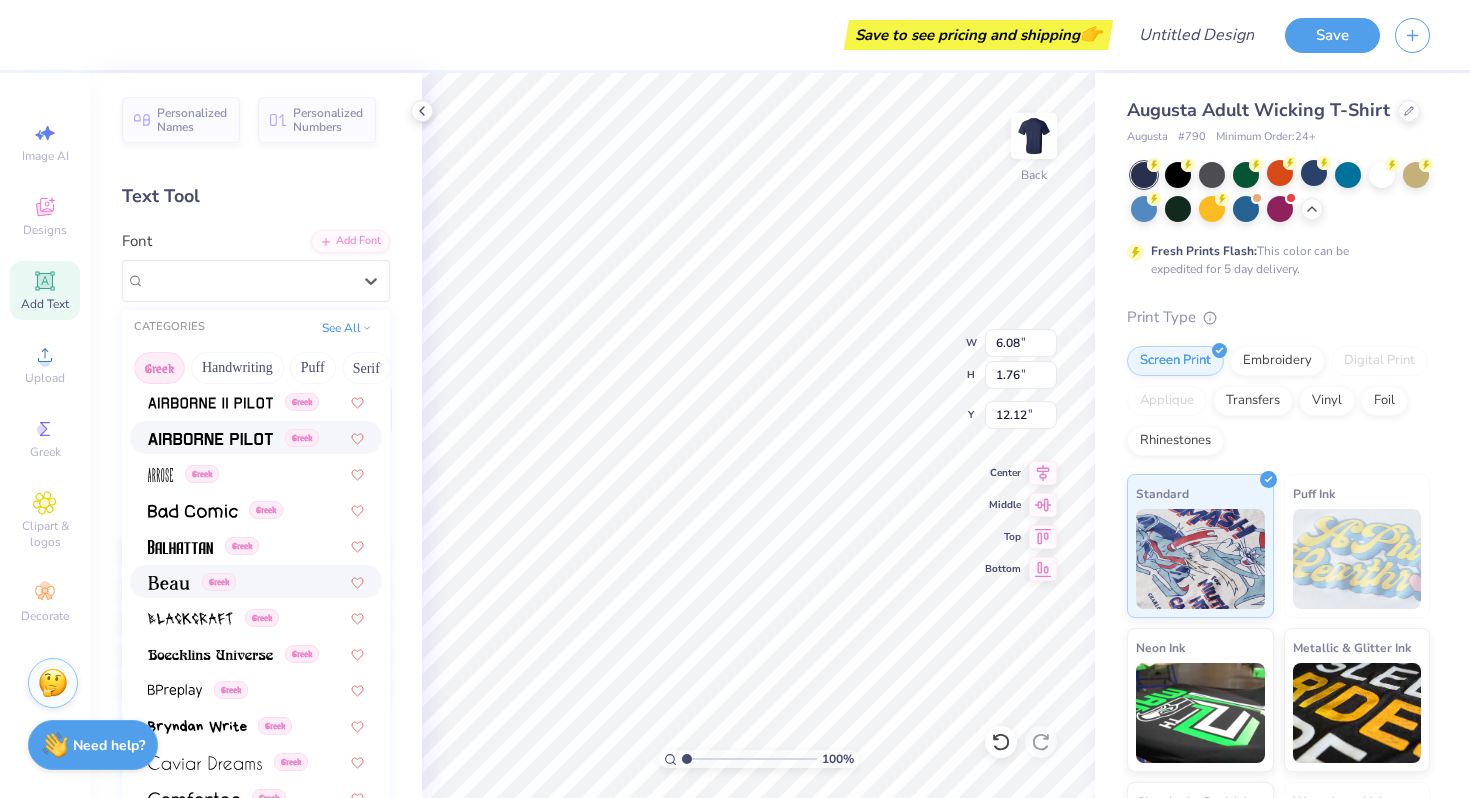 scroll, scrollTop: 111, scrollLeft: 0, axis: vertical 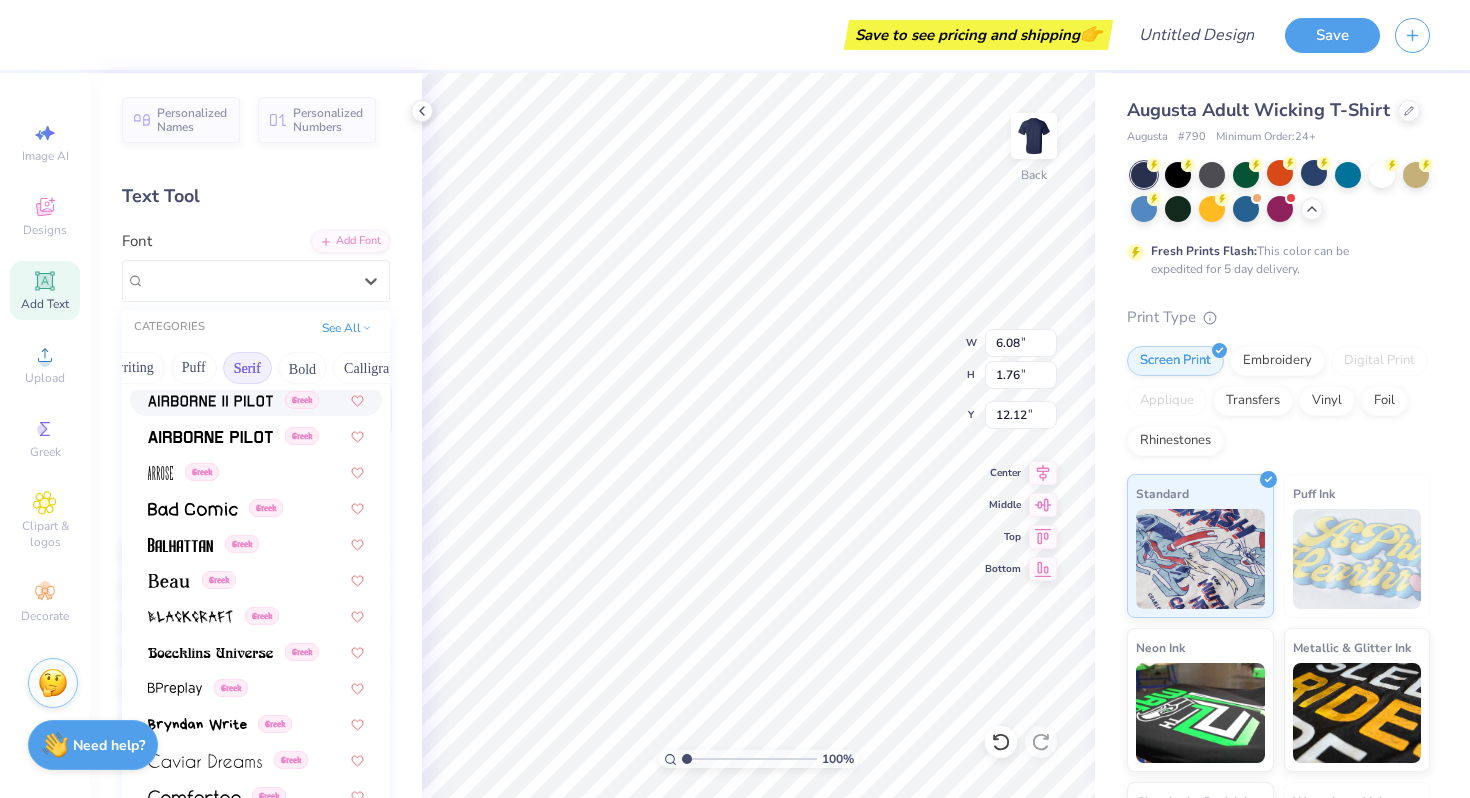 click on "Serif" at bounding box center [247, 368] 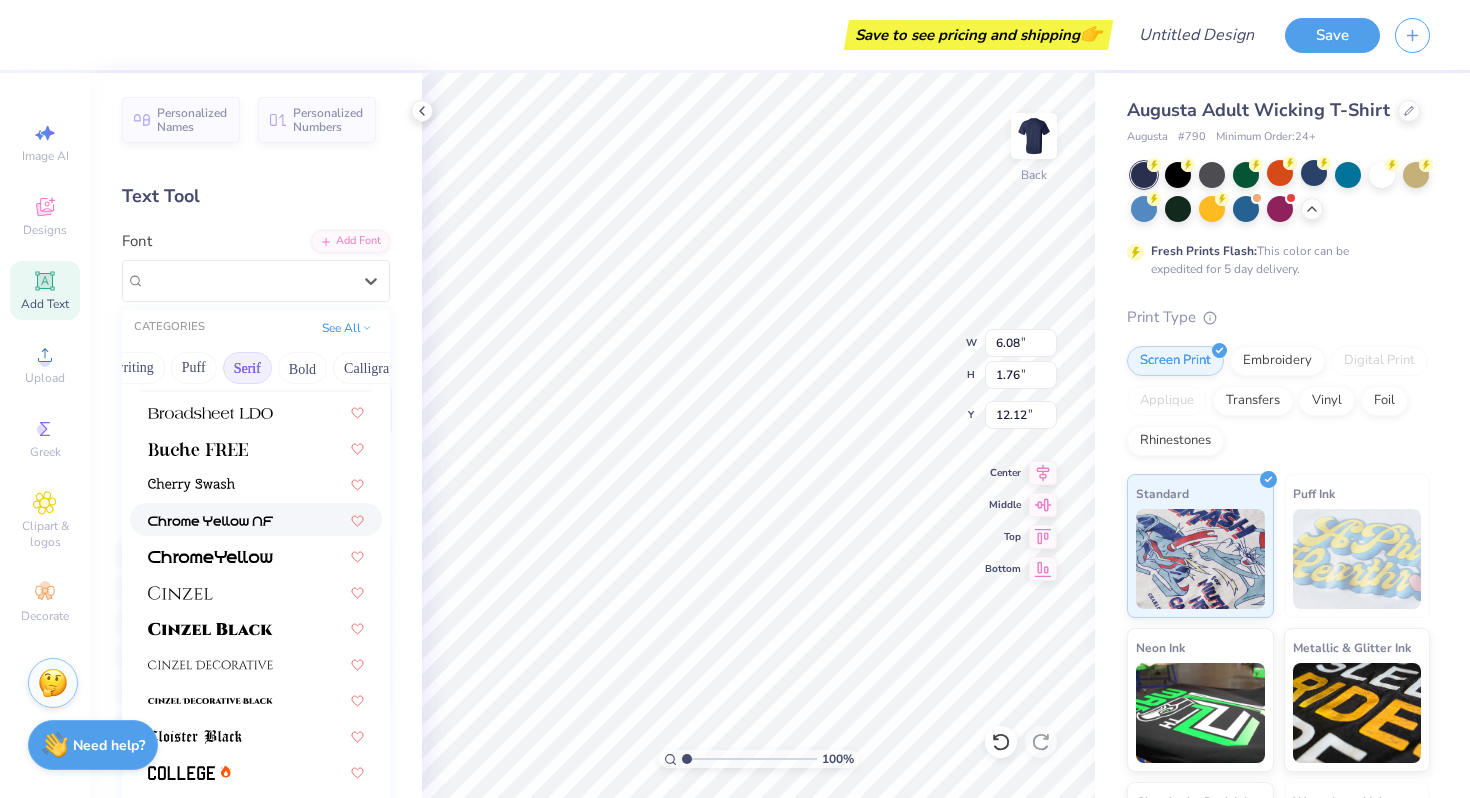 scroll, scrollTop: 347, scrollLeft: 0, axis: vertical 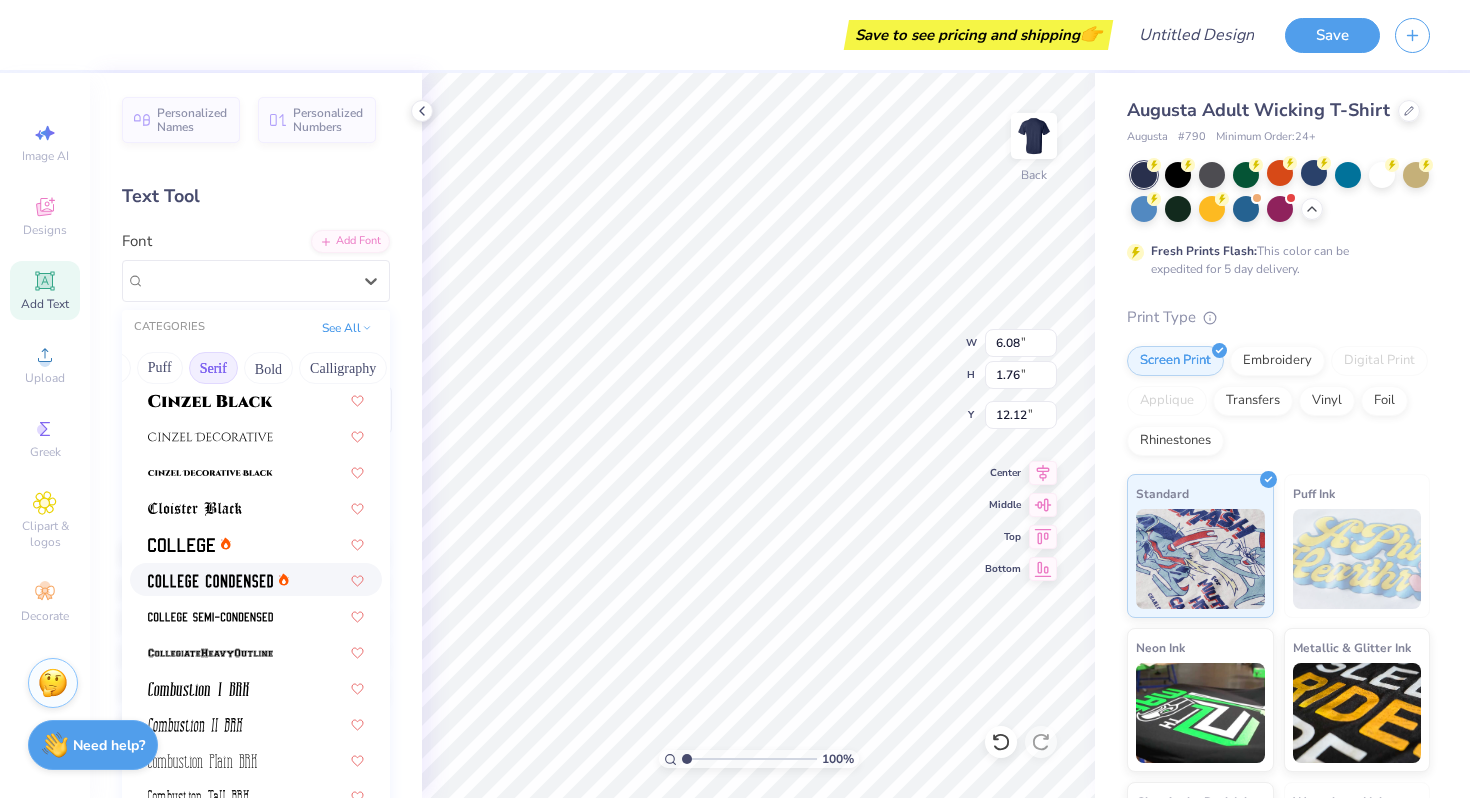 click at bounding box center [218, 579] 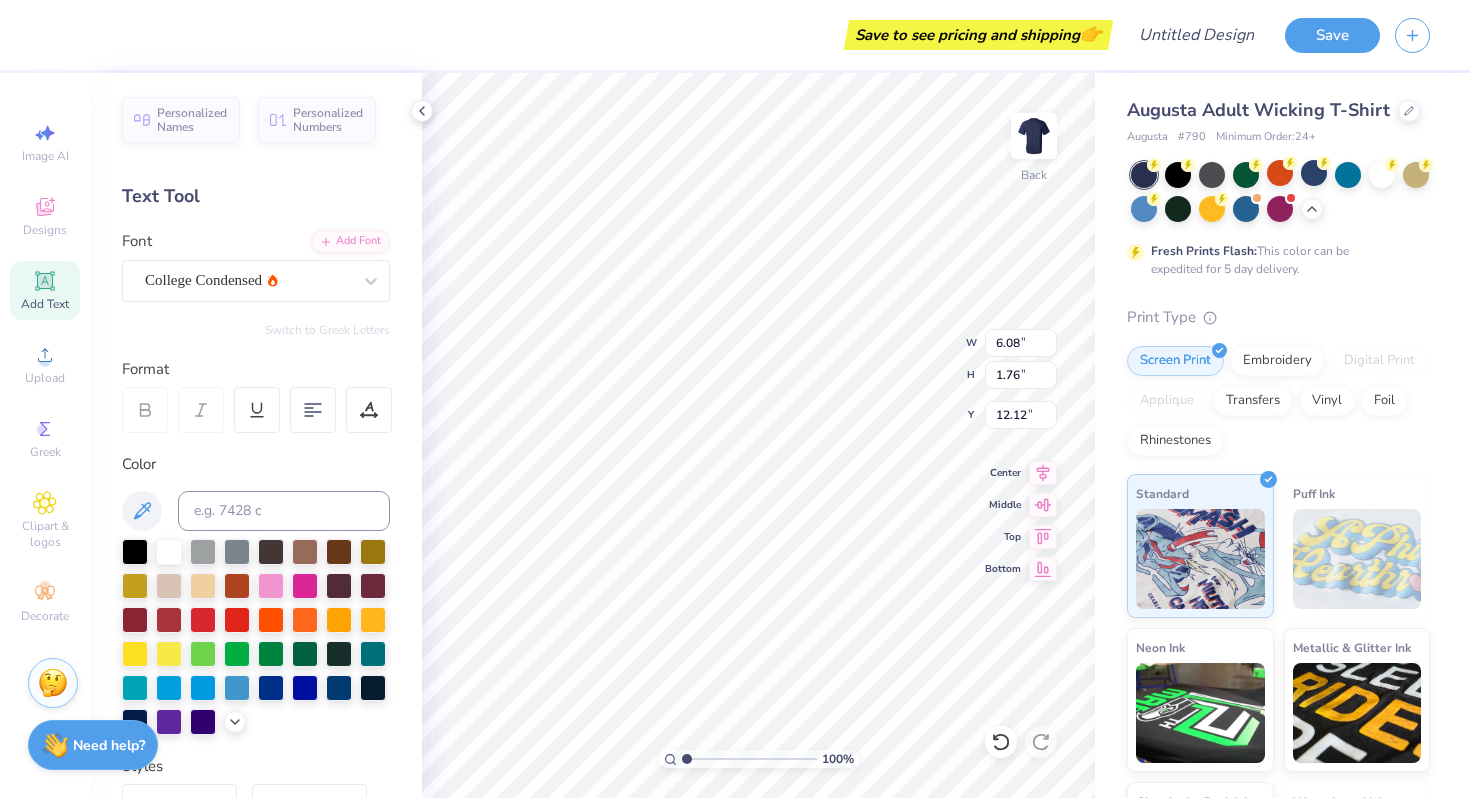 type on "4.54" 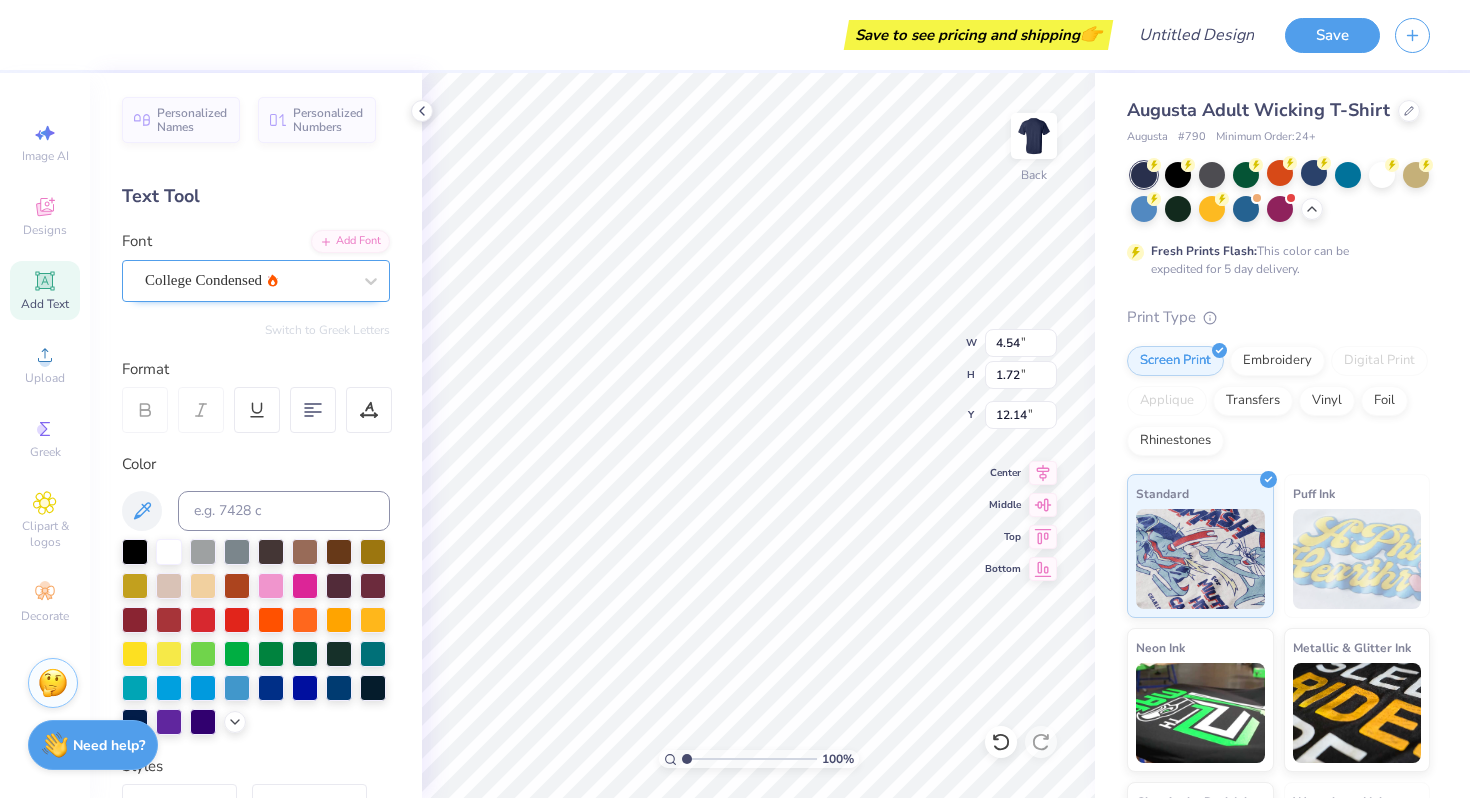 click on "College Condensed" at bounding box center (248, 280) 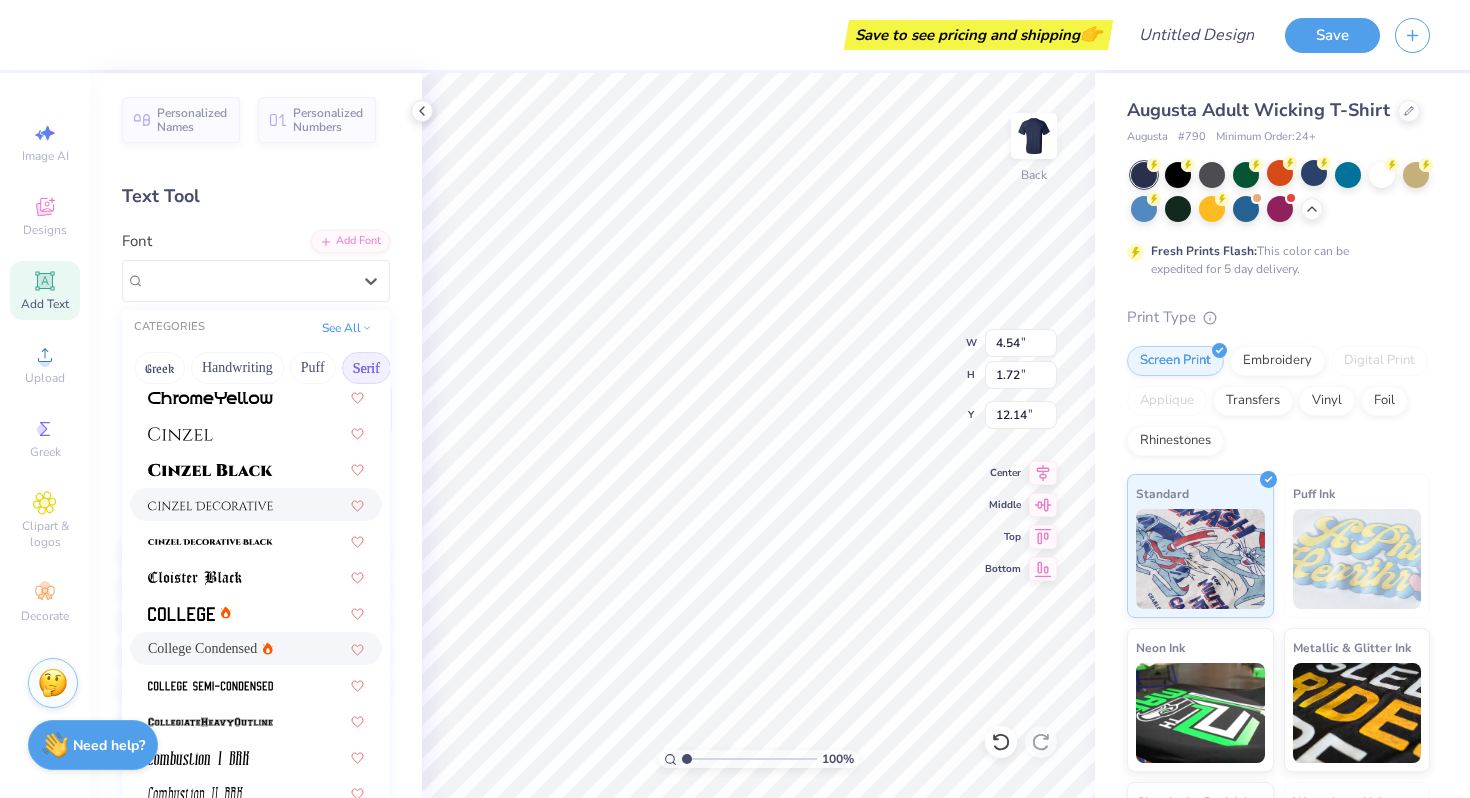 scroll, scrollTop: 402, scrollLeft: 0, axis: vertical 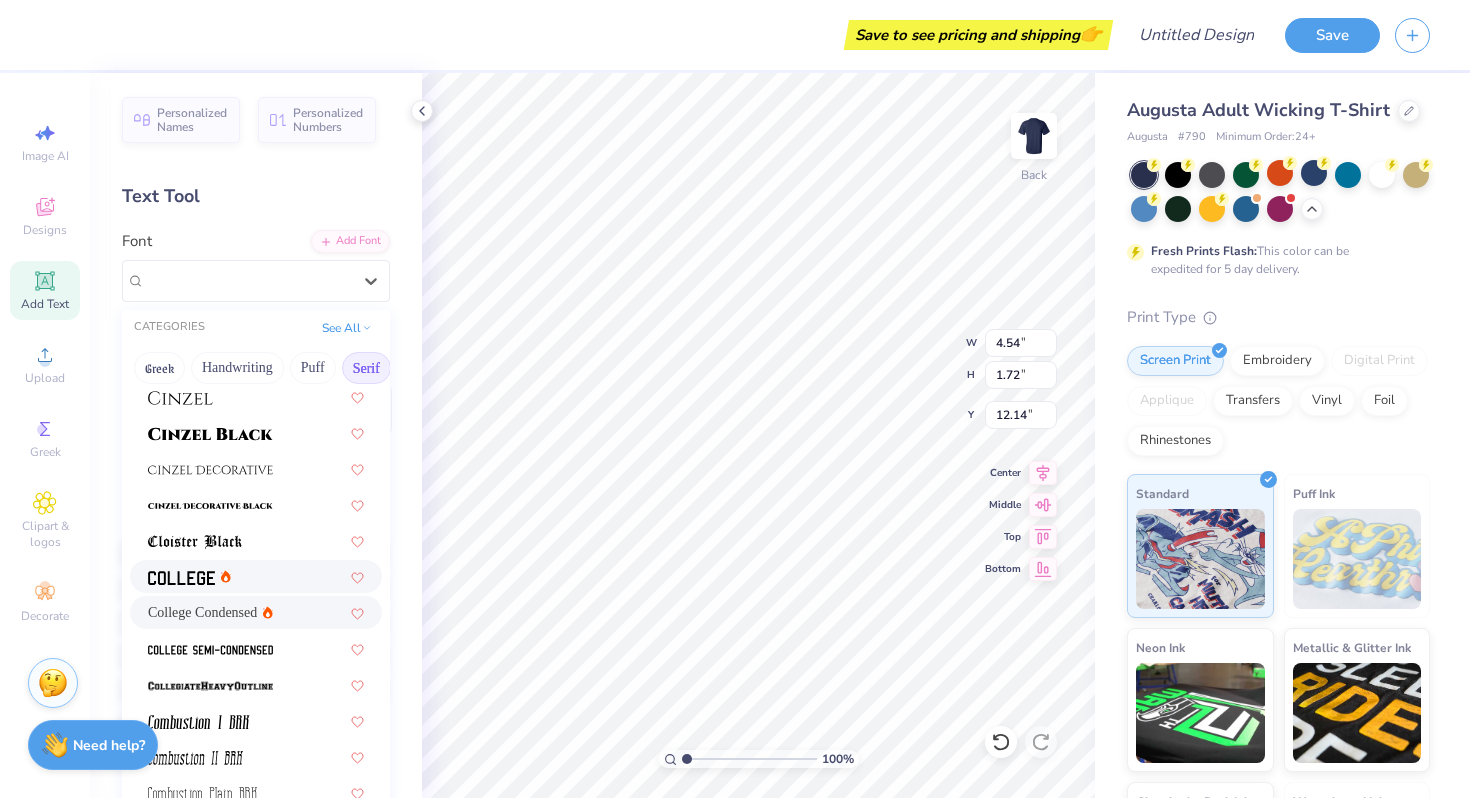 click at bounding box center (256, 576) 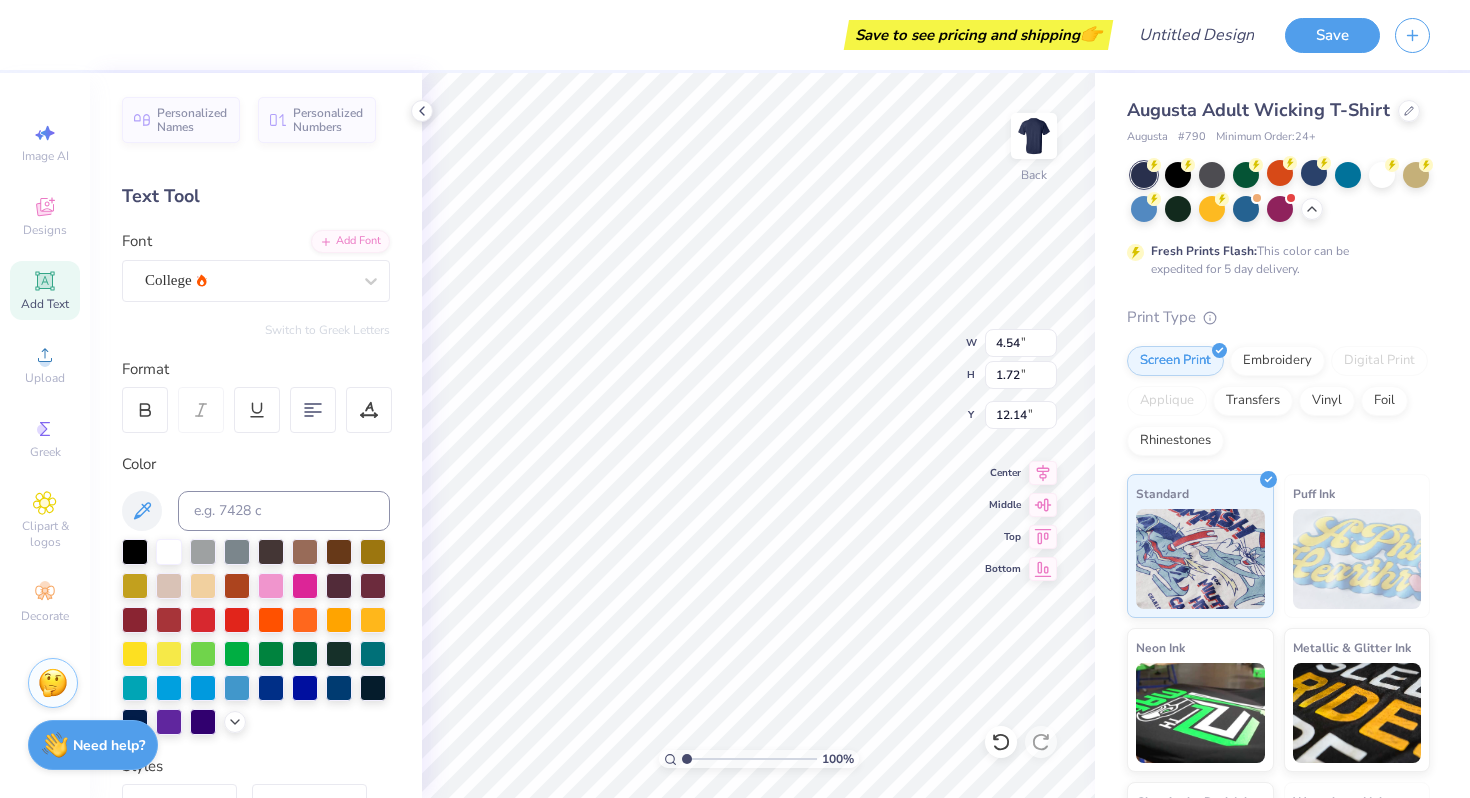 scroll, scrollTop: 0, scrollLeft: 3, axis: horizontal 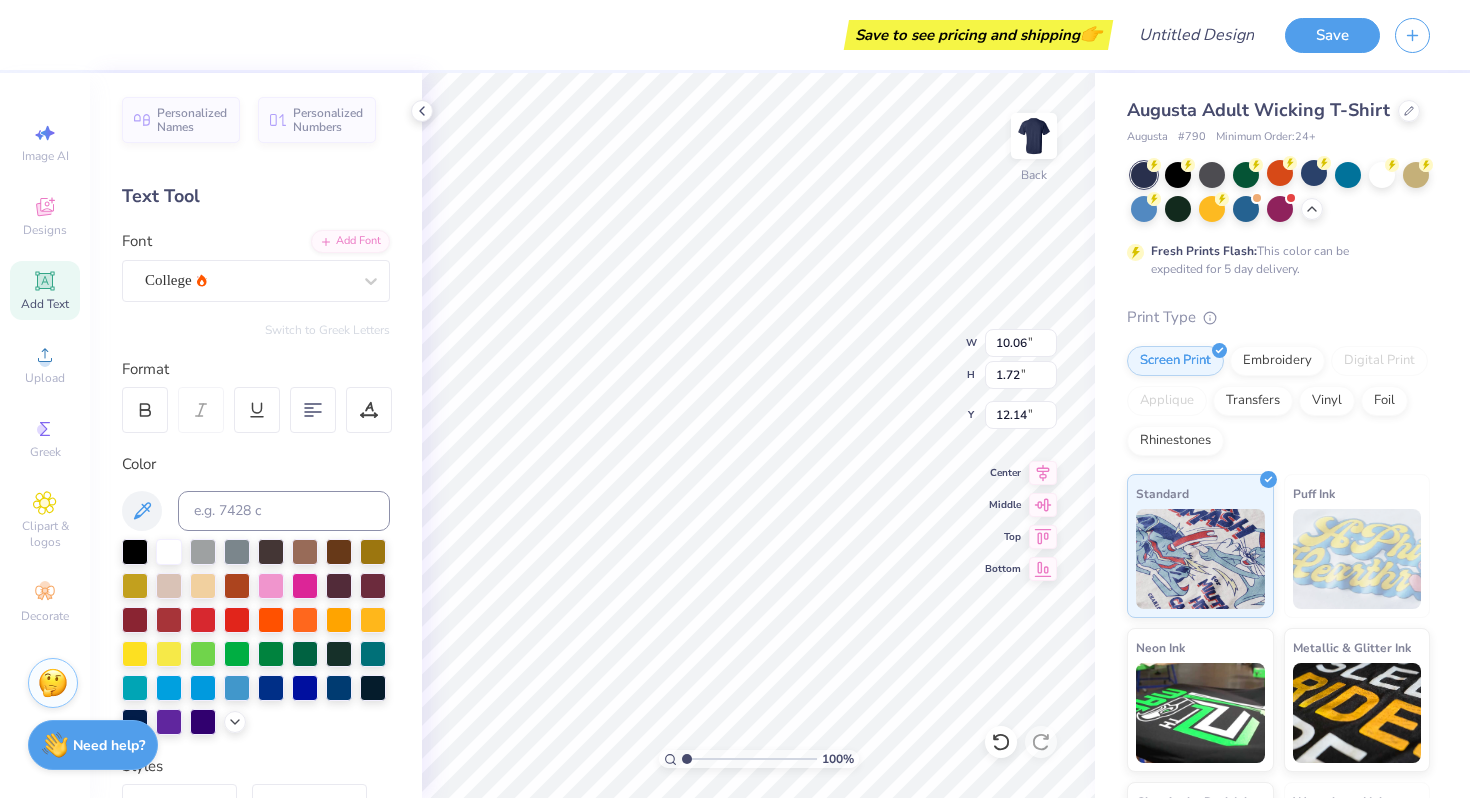 type on "M" 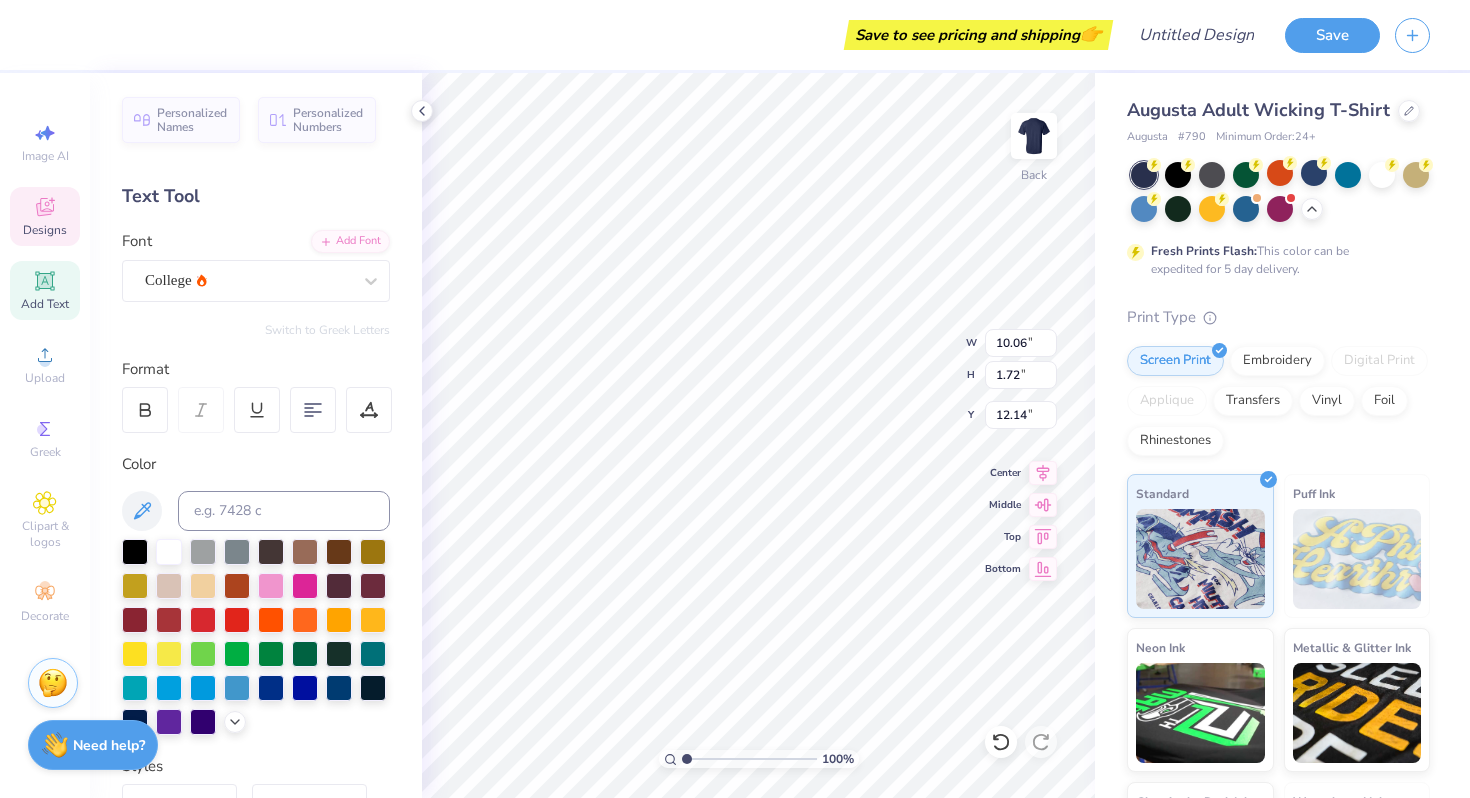 click 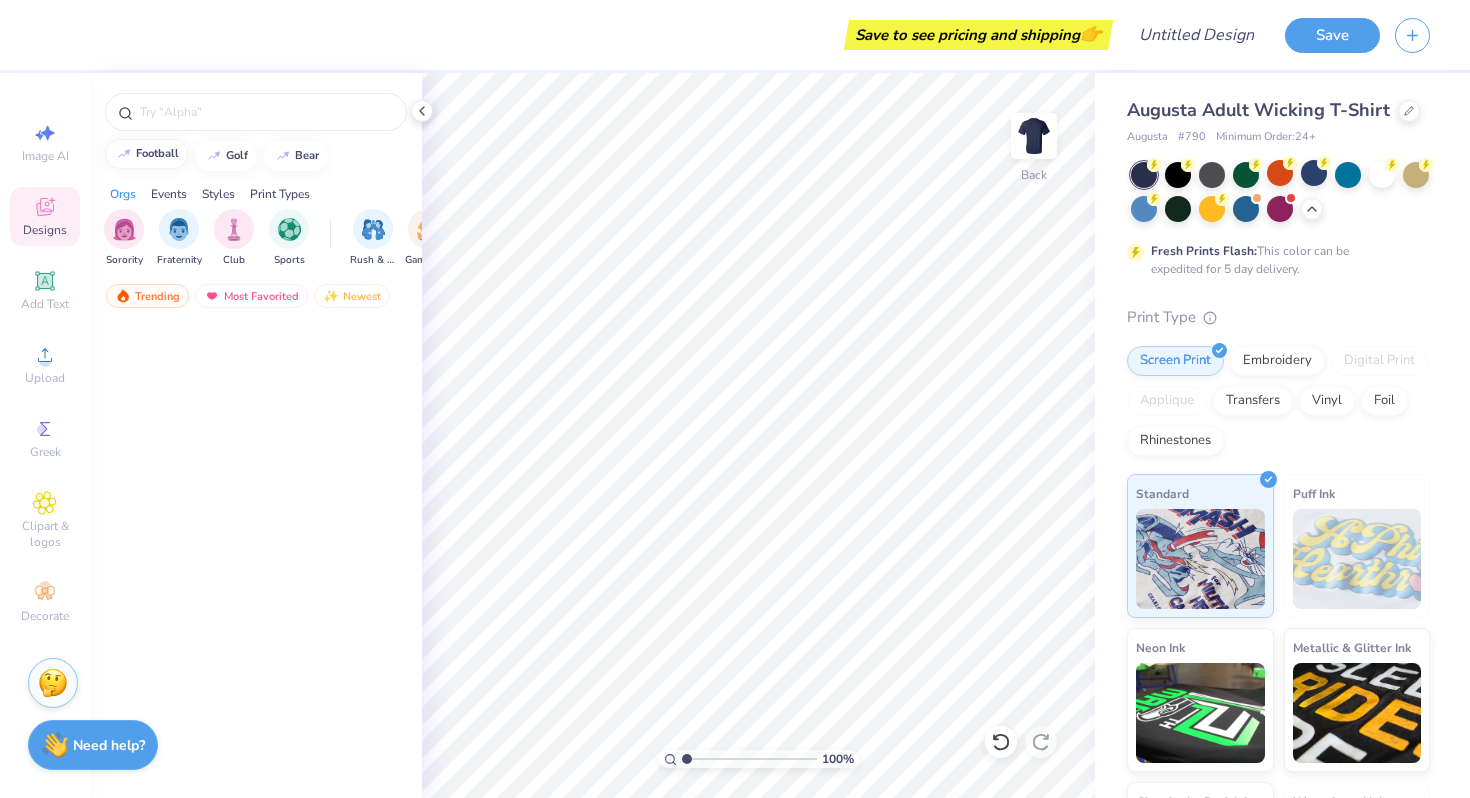 scroll, scrollTop: 0, scrollLeft: 0, axis: both 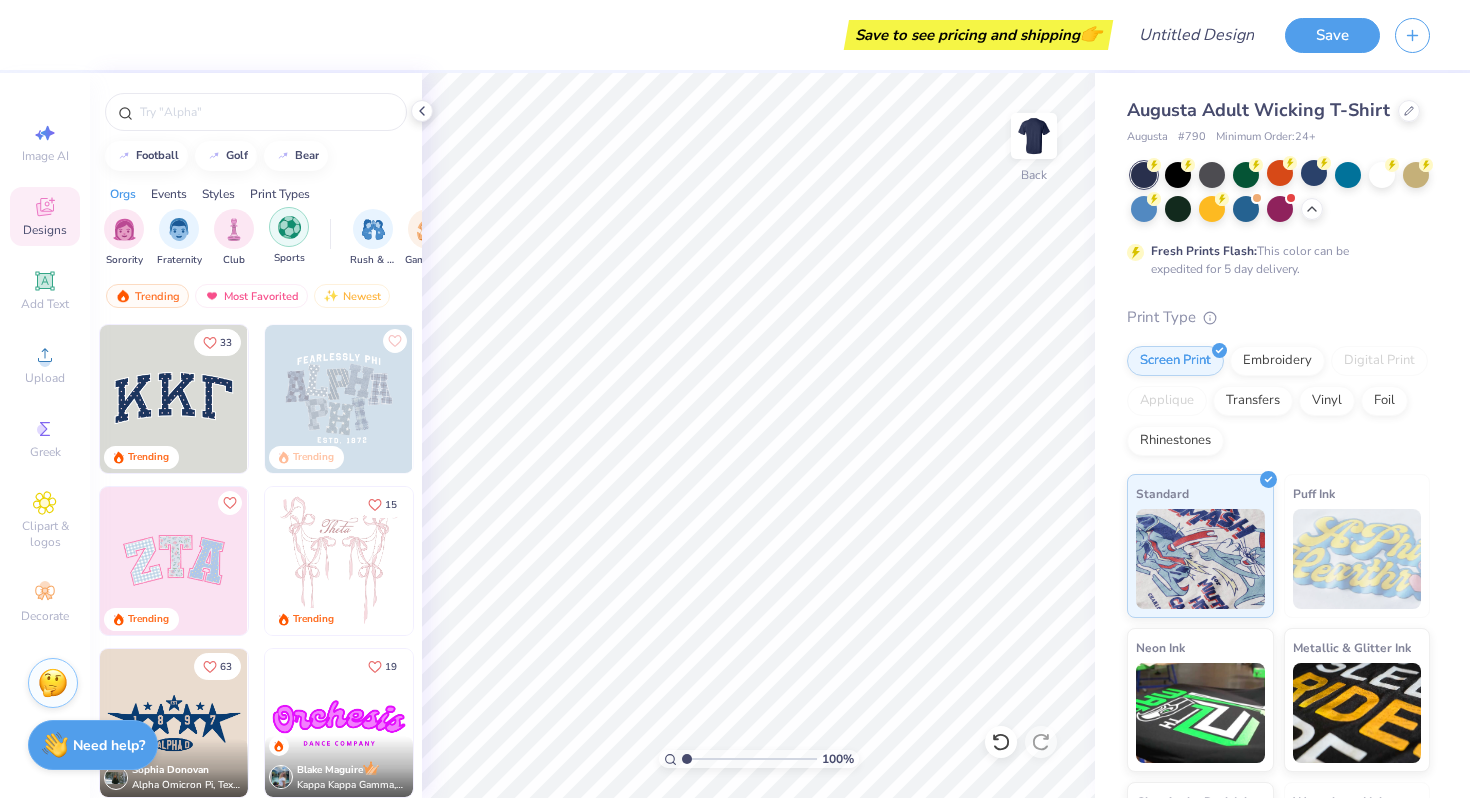 click at bounding box center [289, 227] 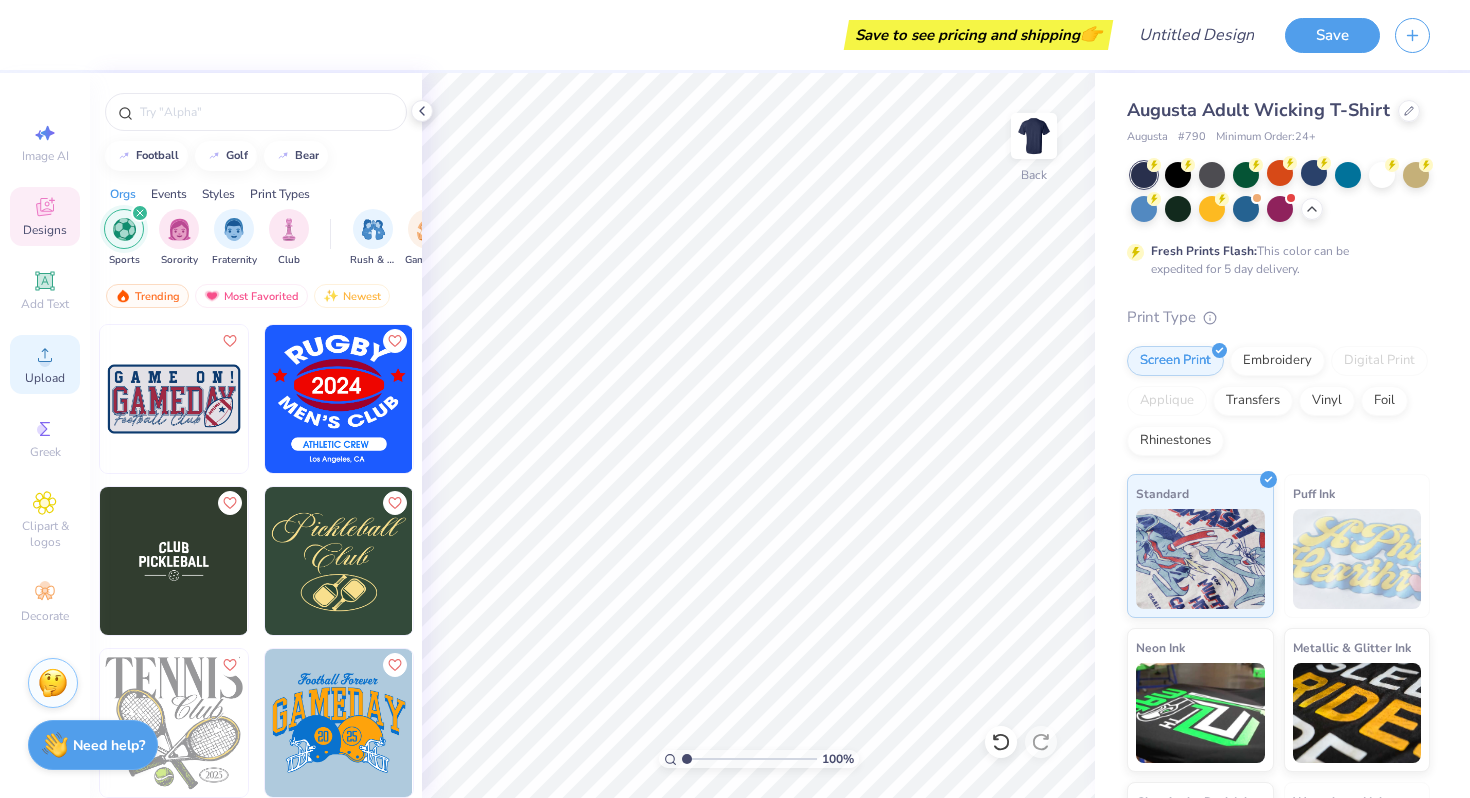 click on "Upload" at bounding box center [45, 364] 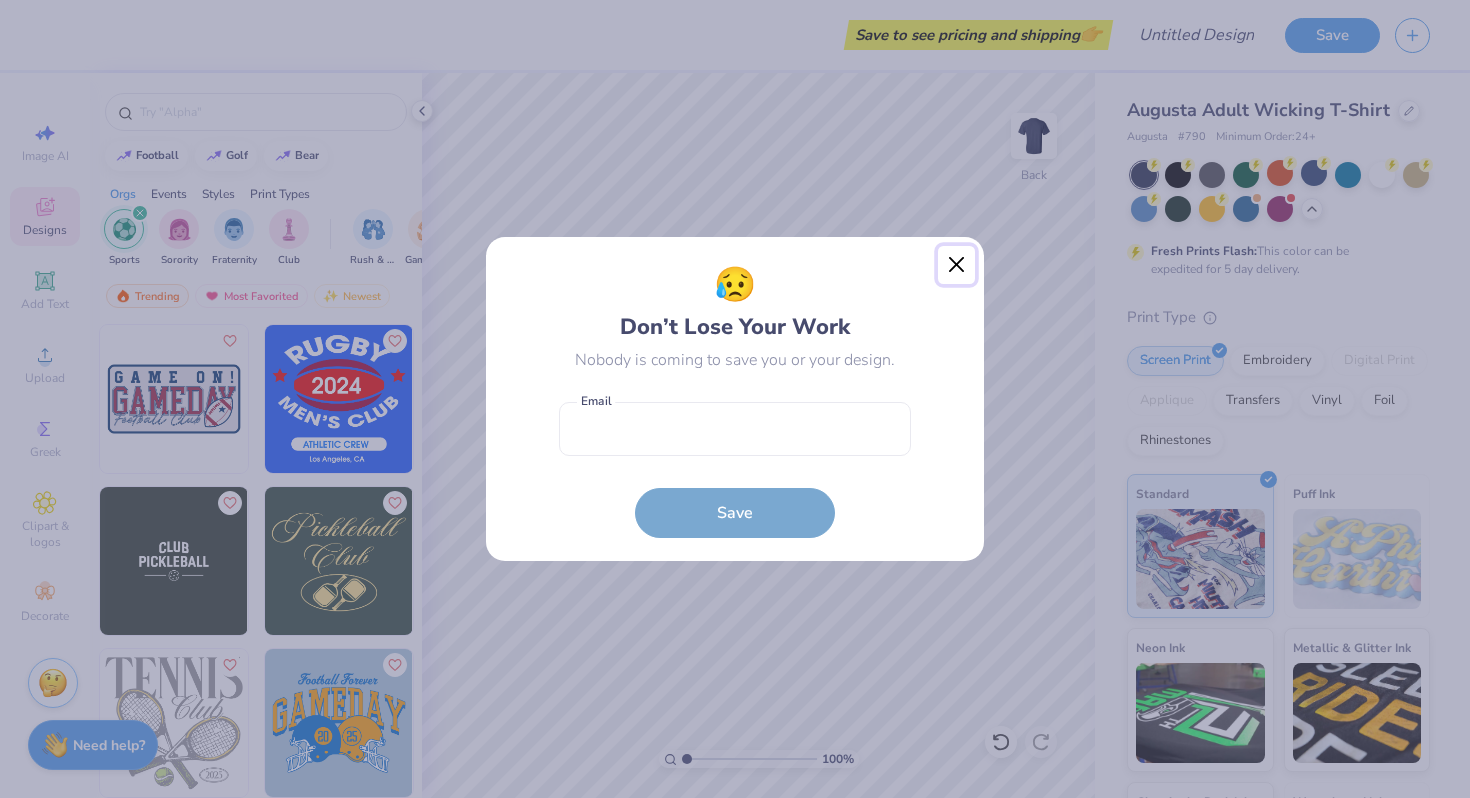 click at bounding box center [957, 265] 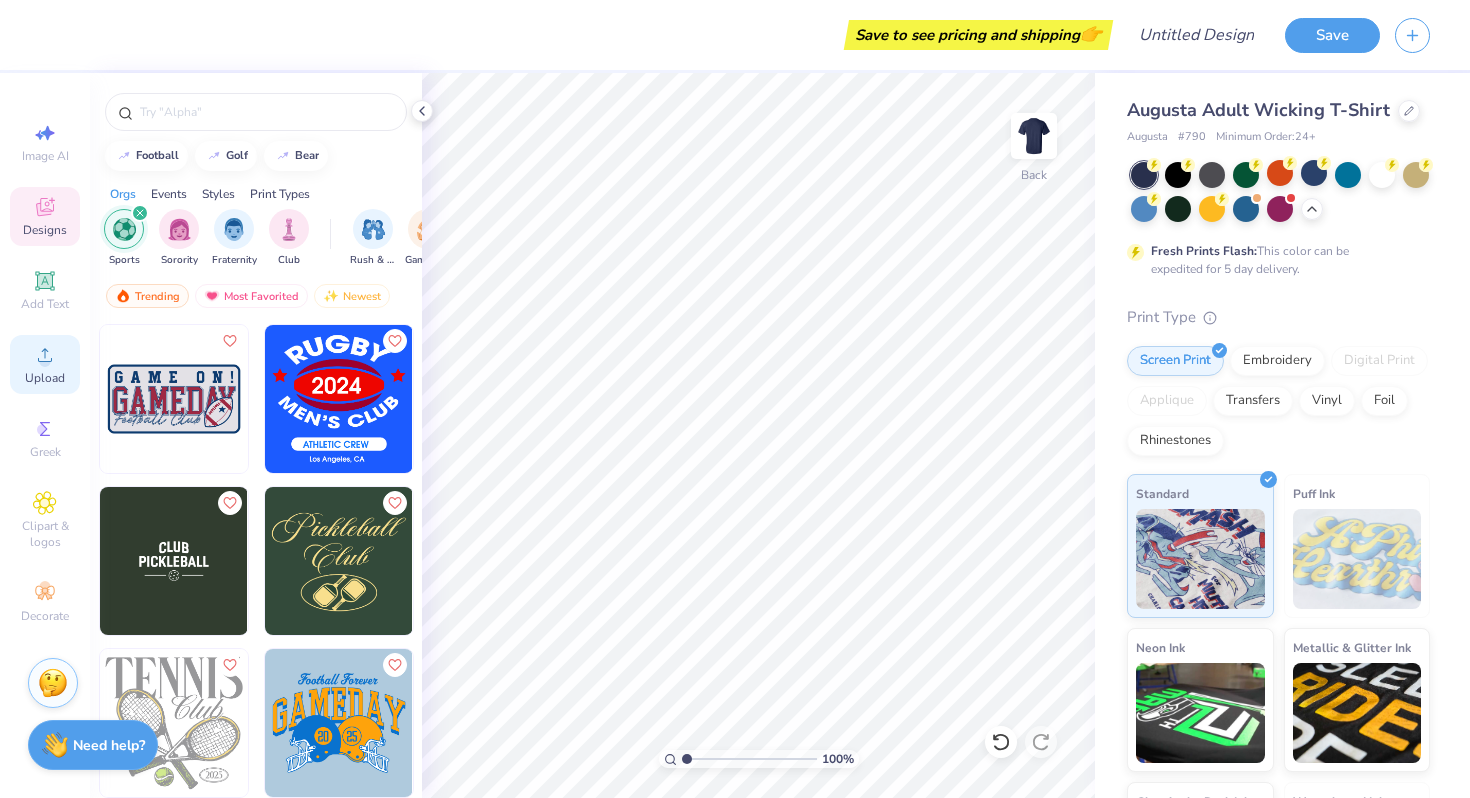 click 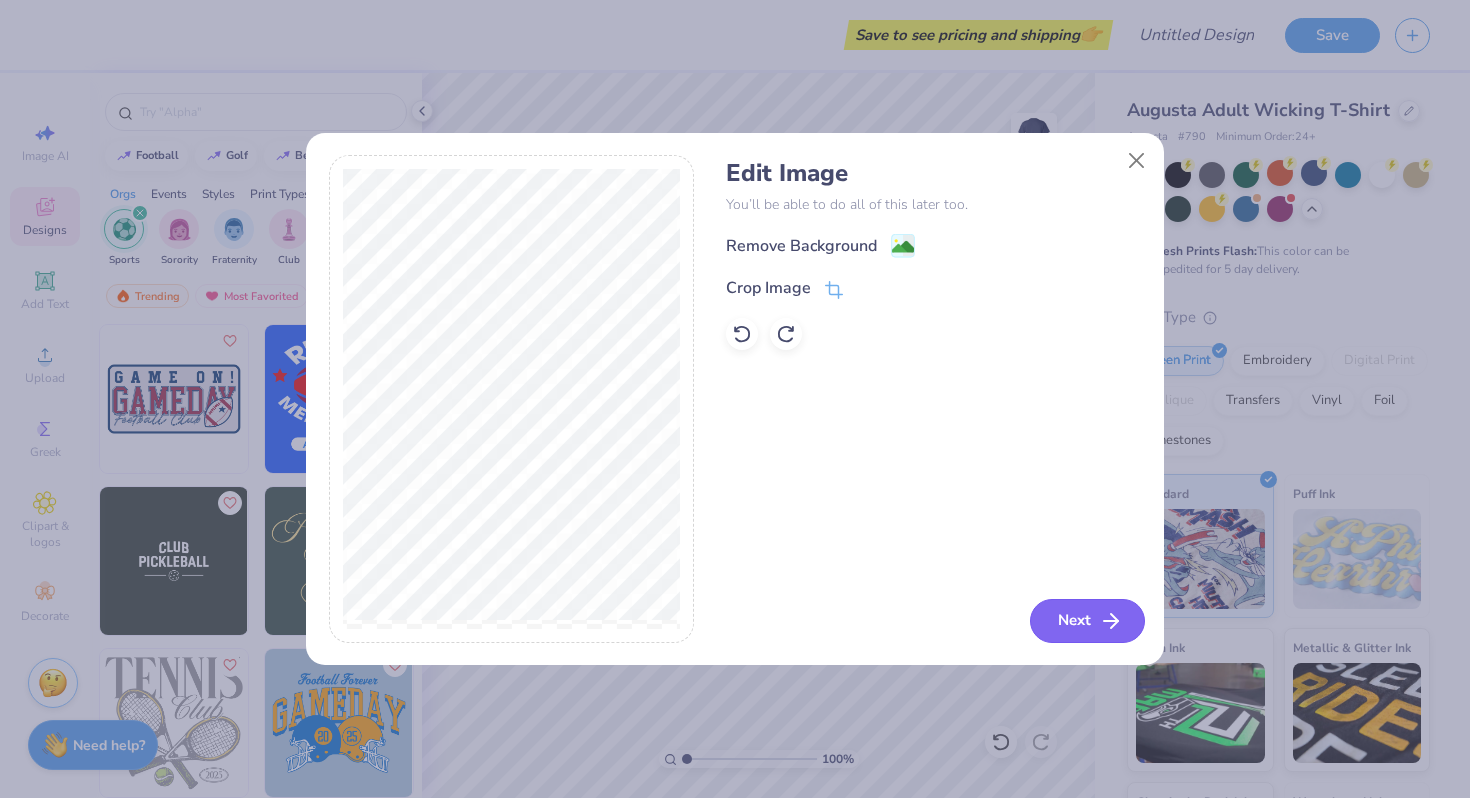 click on "Next" at bounding box center (1087, 621) 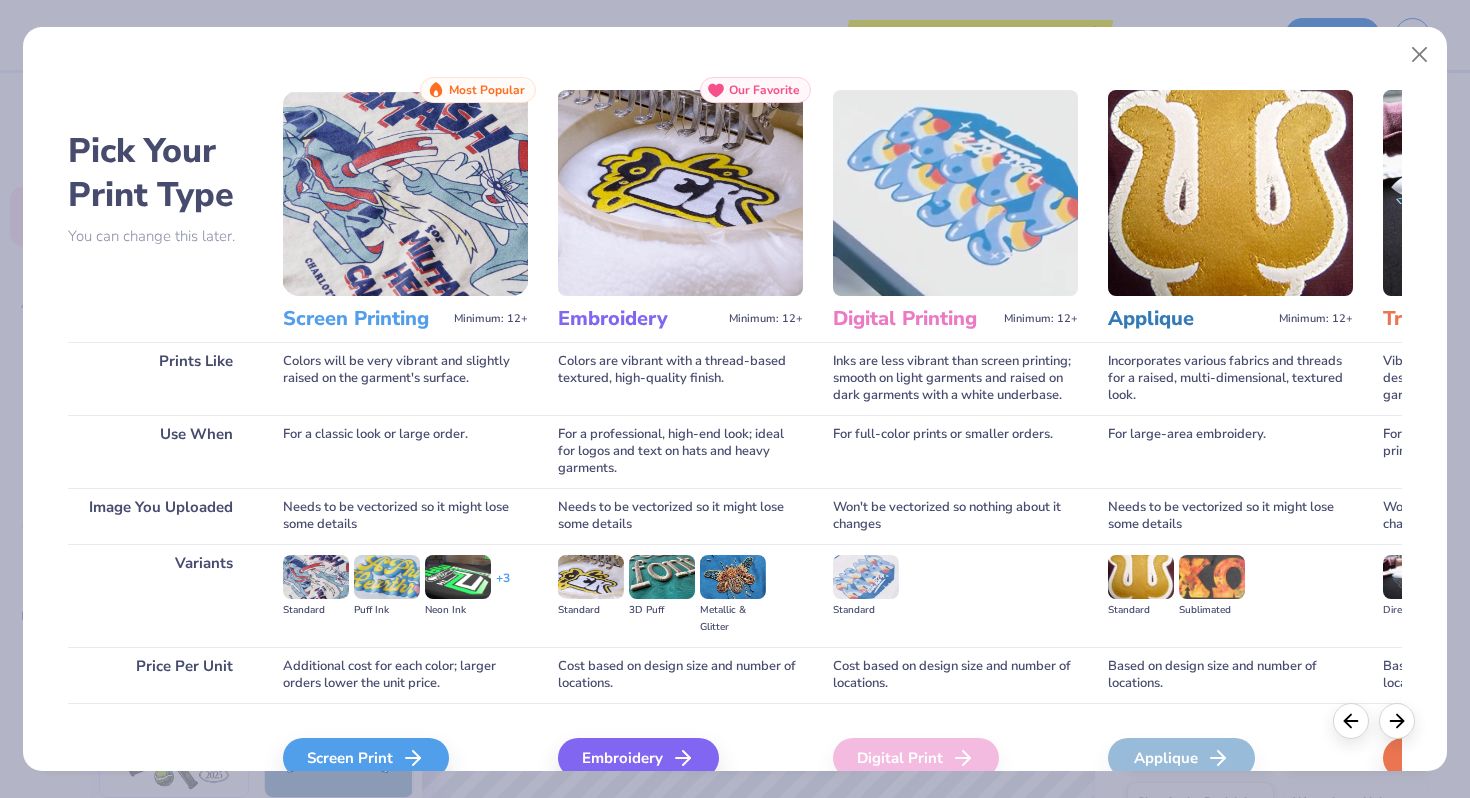 scroll, scrollTop: 99, scrollLeft: 0, axis: vertical 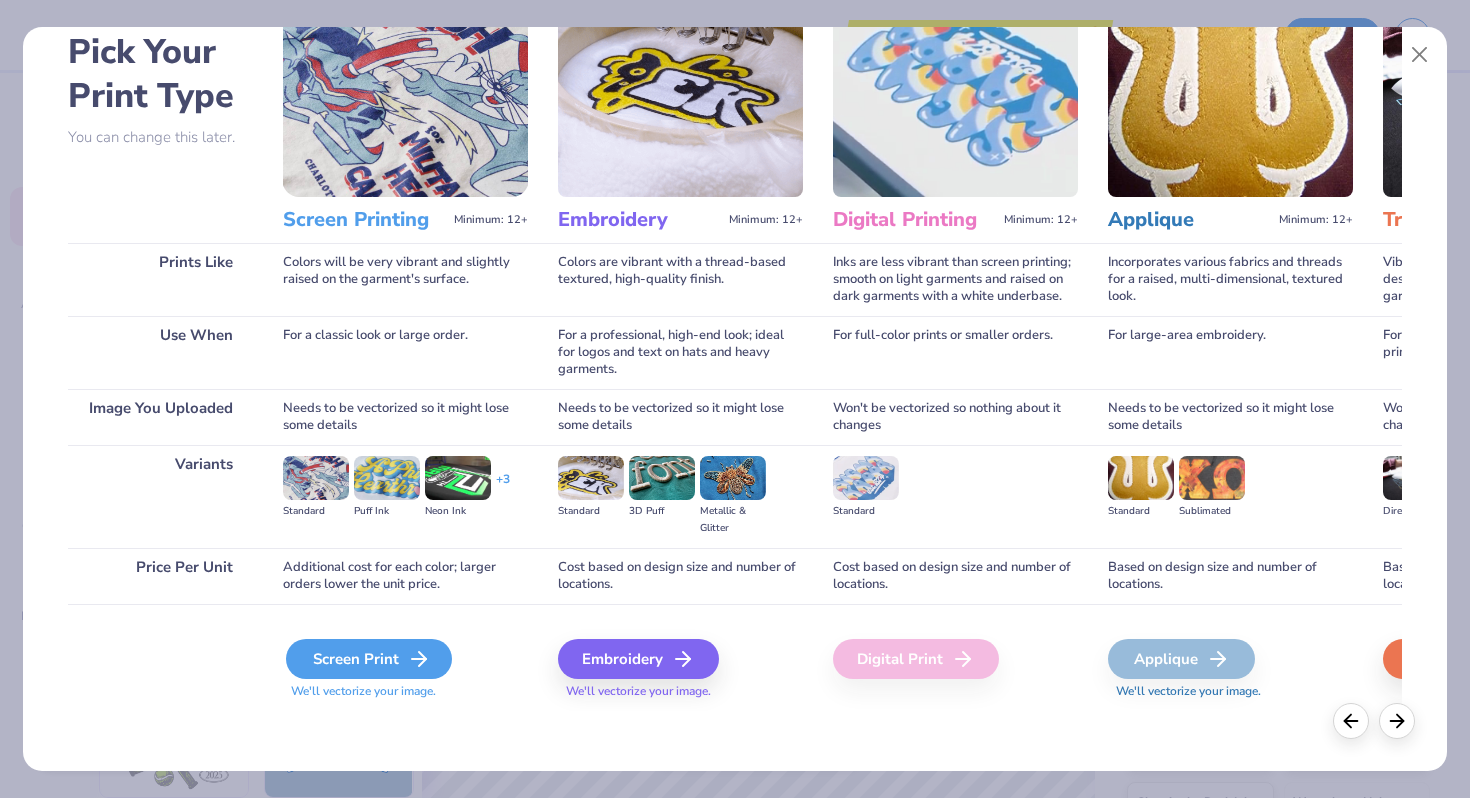 click on "Screen Print" at bounding box center [369, 659] 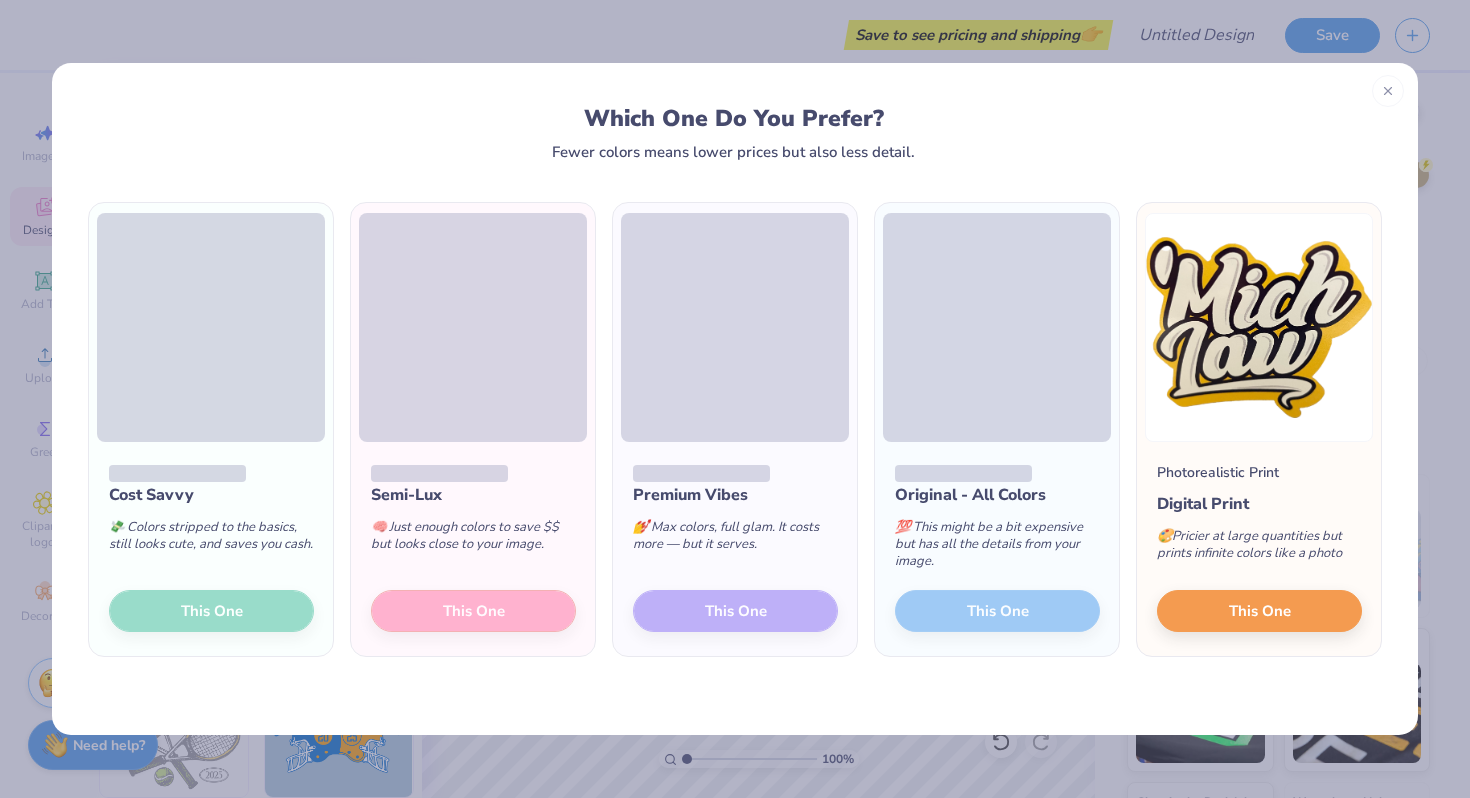 scroll, scrollTop: 0, scrollLeft: 0, axis: both 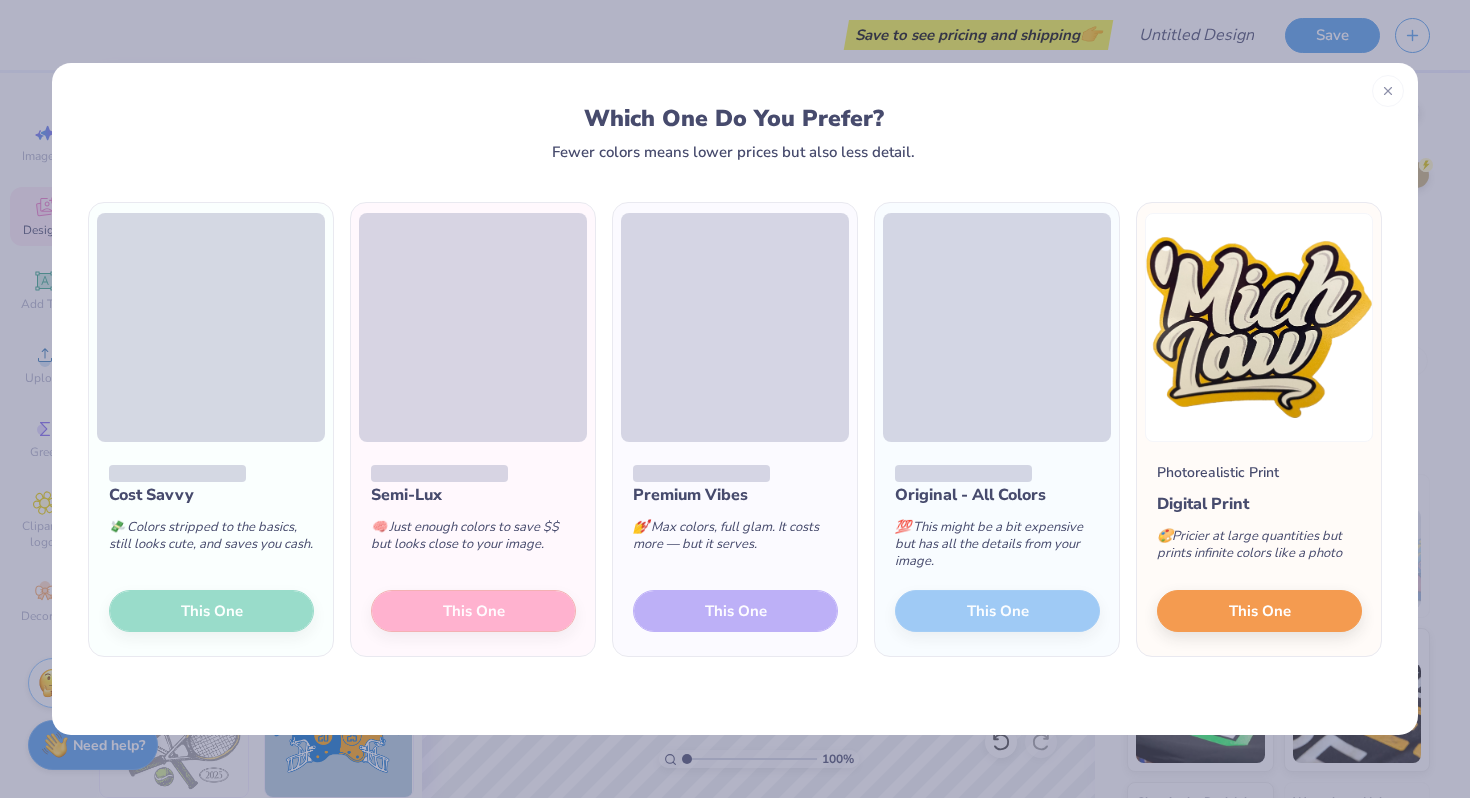 click on "This One" at bounding box center (736, 611) 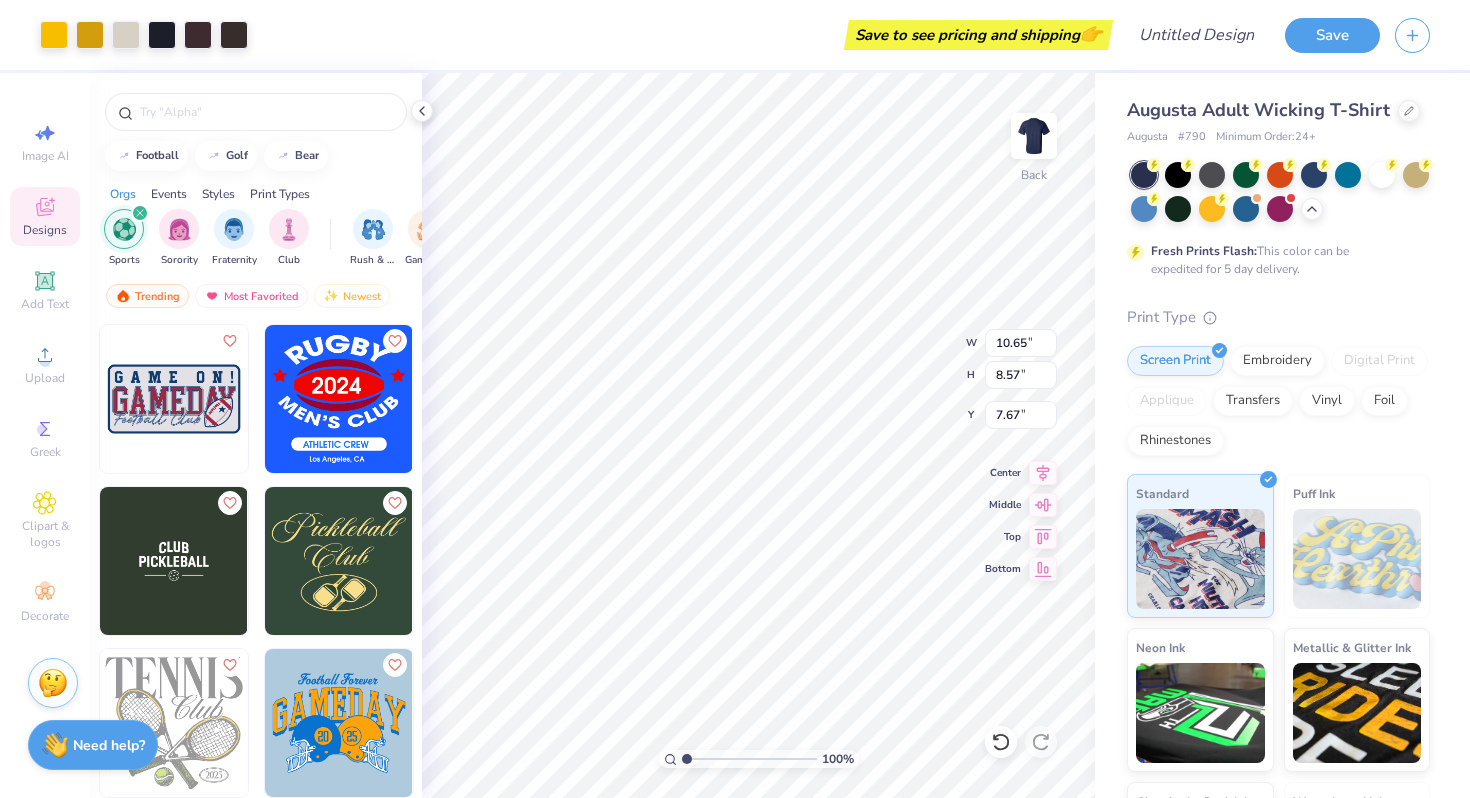 type on "10.65" 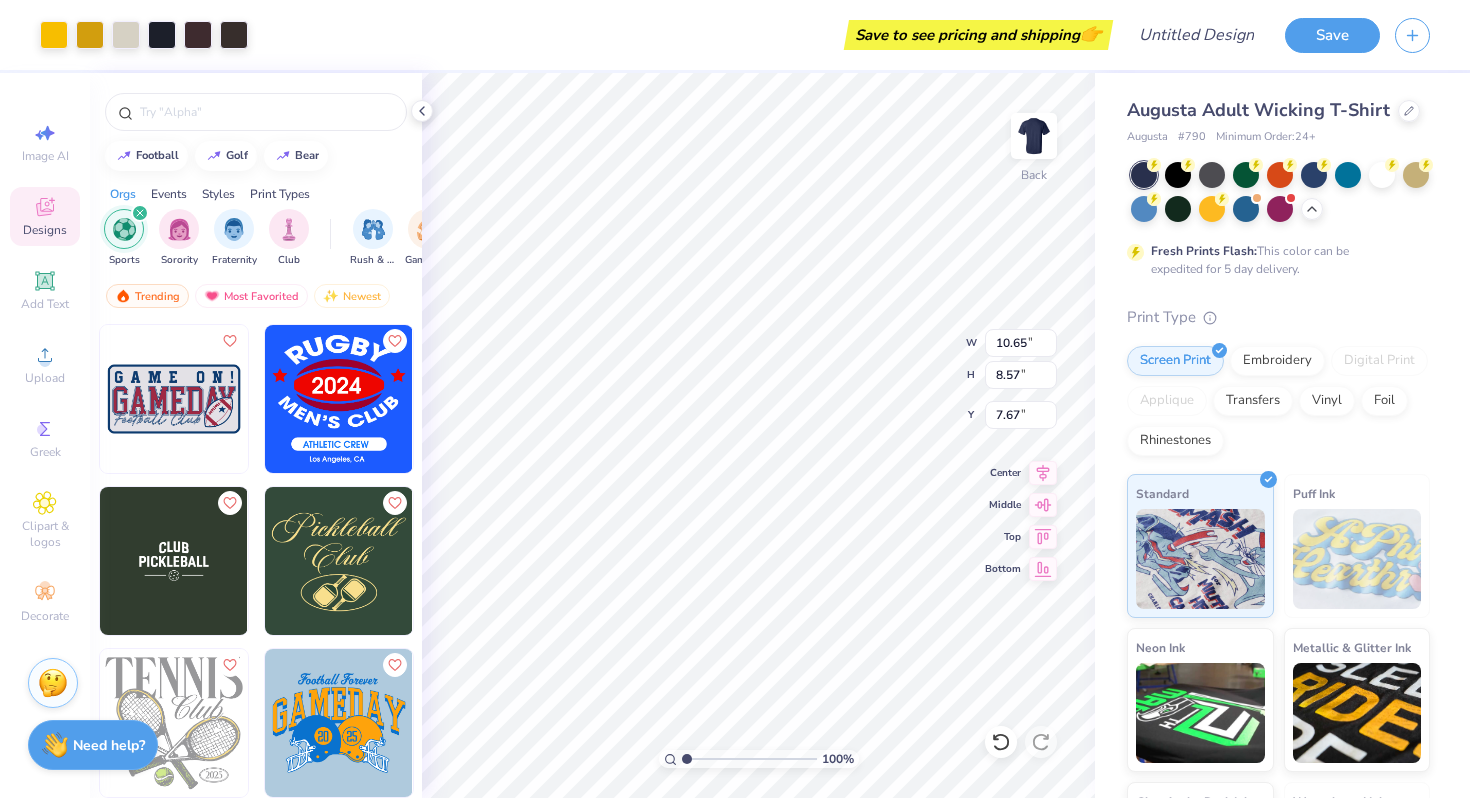 type on "8.57" 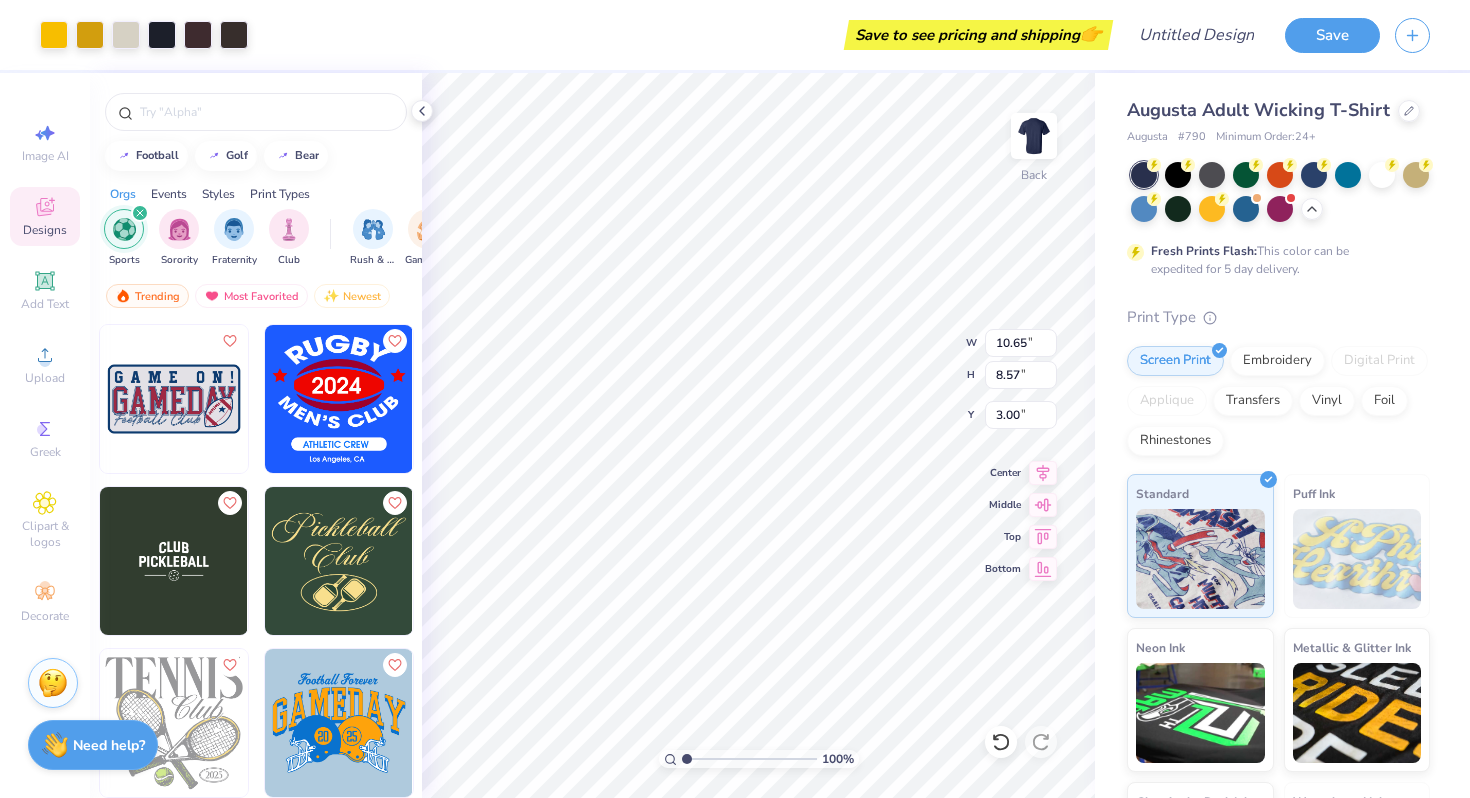 type on "1.94" 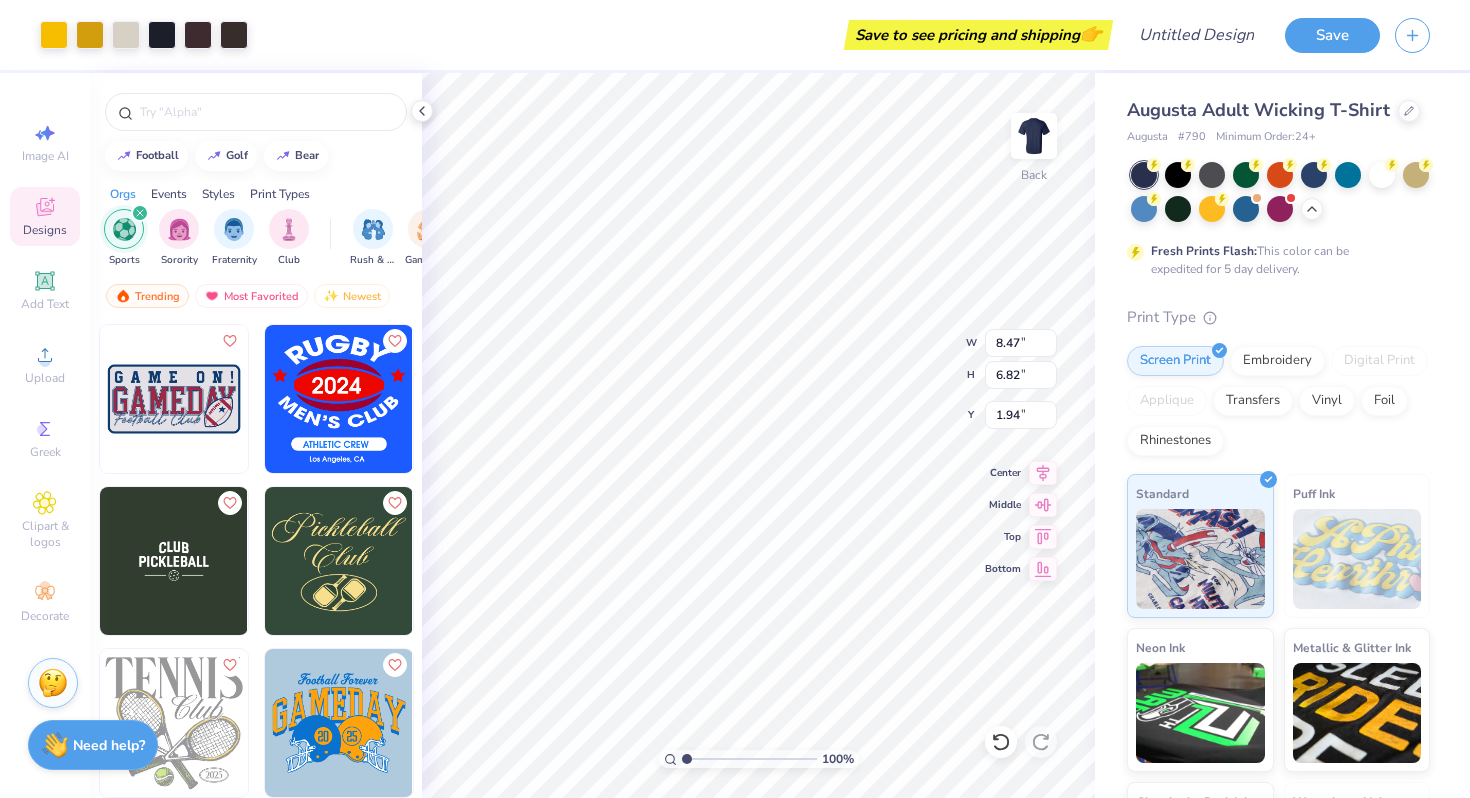 type on "8.47" 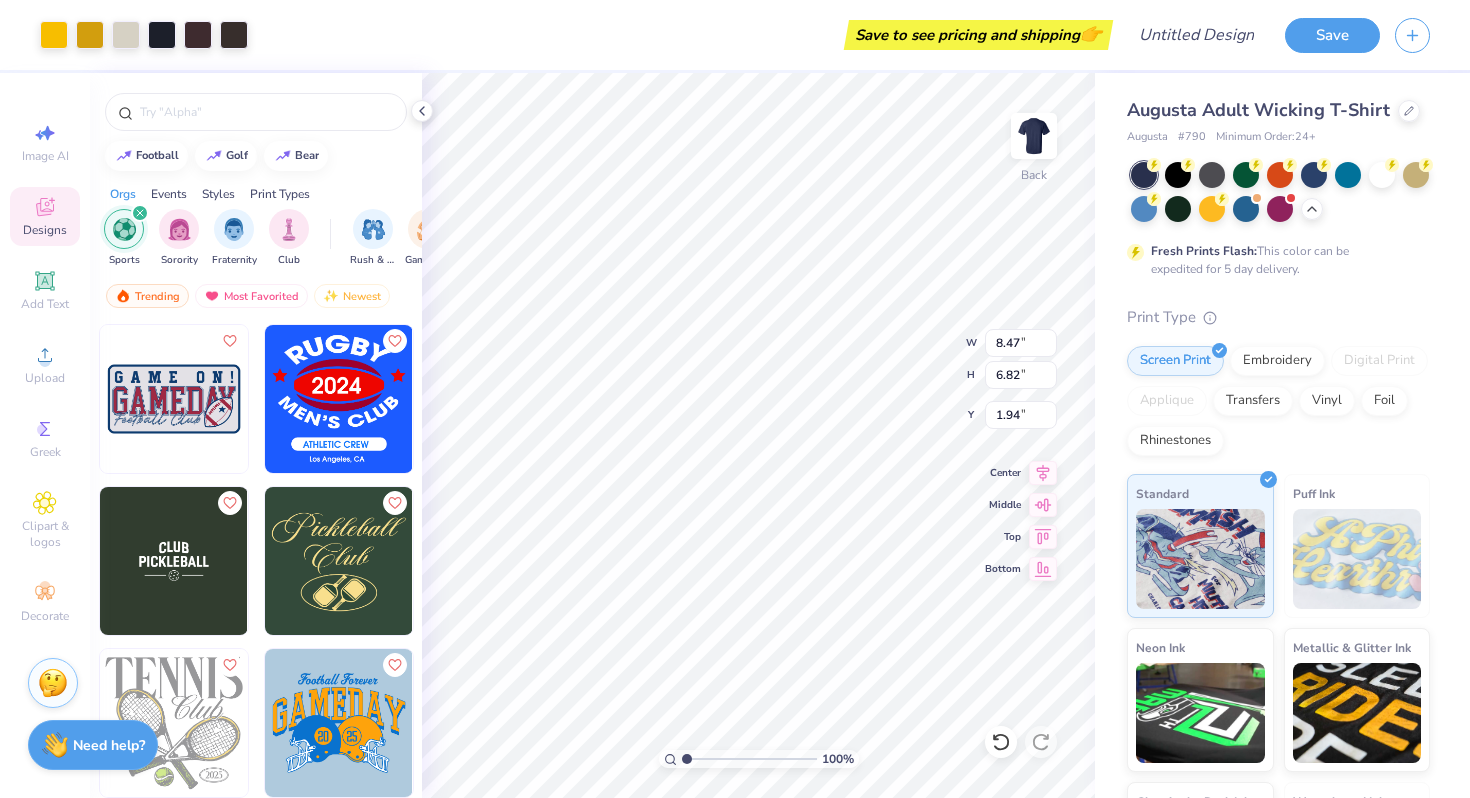 type on "6.82" 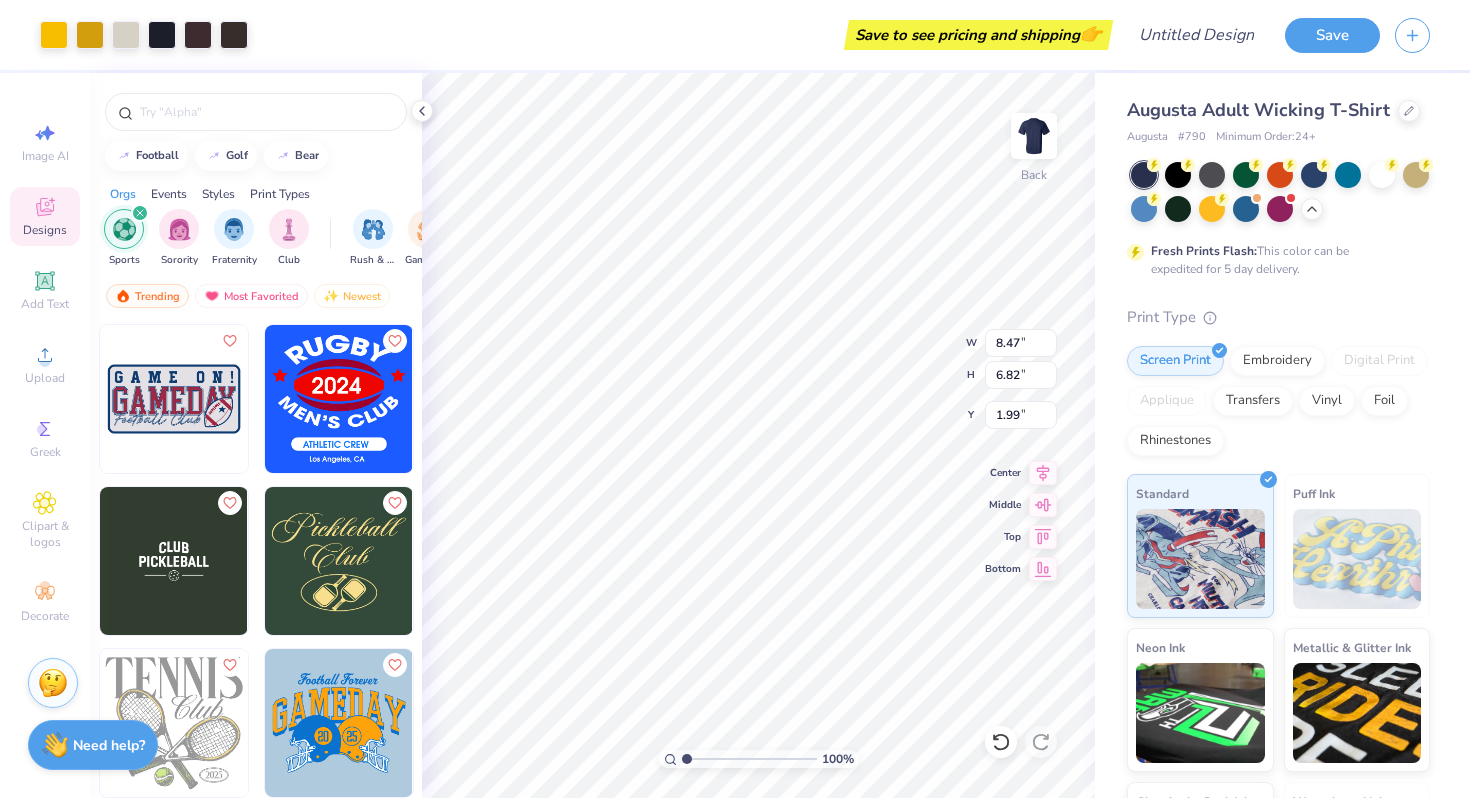 type on "2.15" 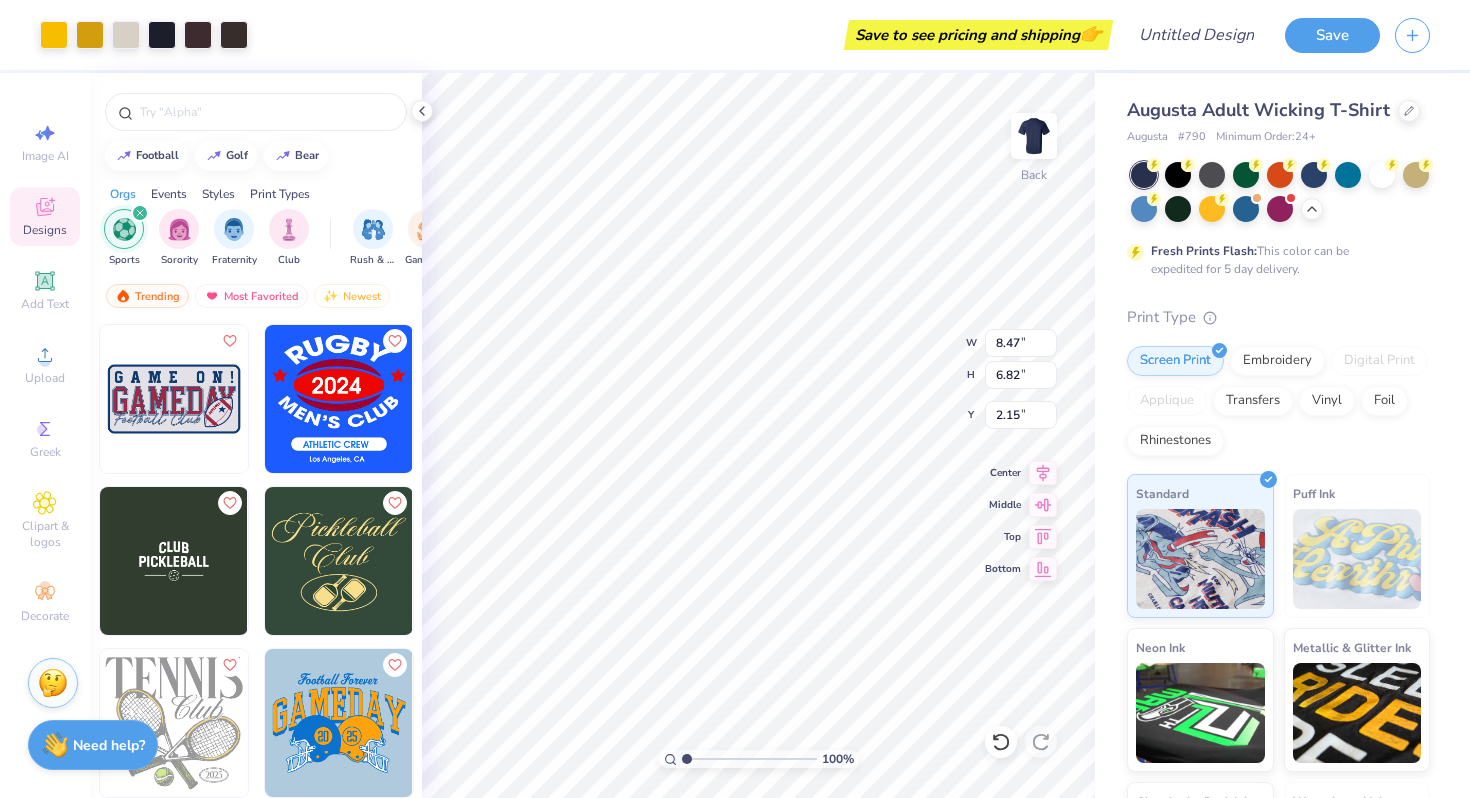 type on "6.74" 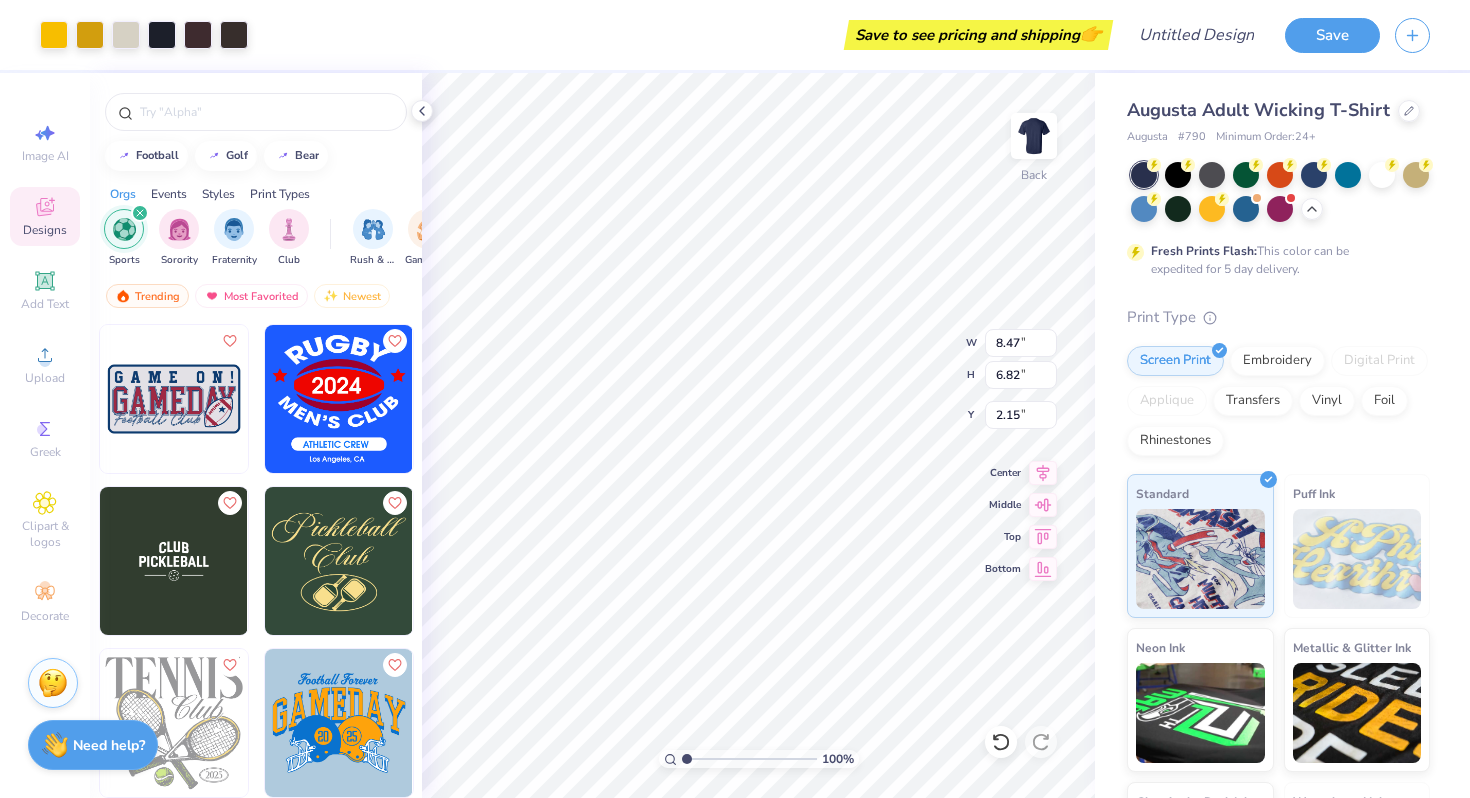 type on "5.42" 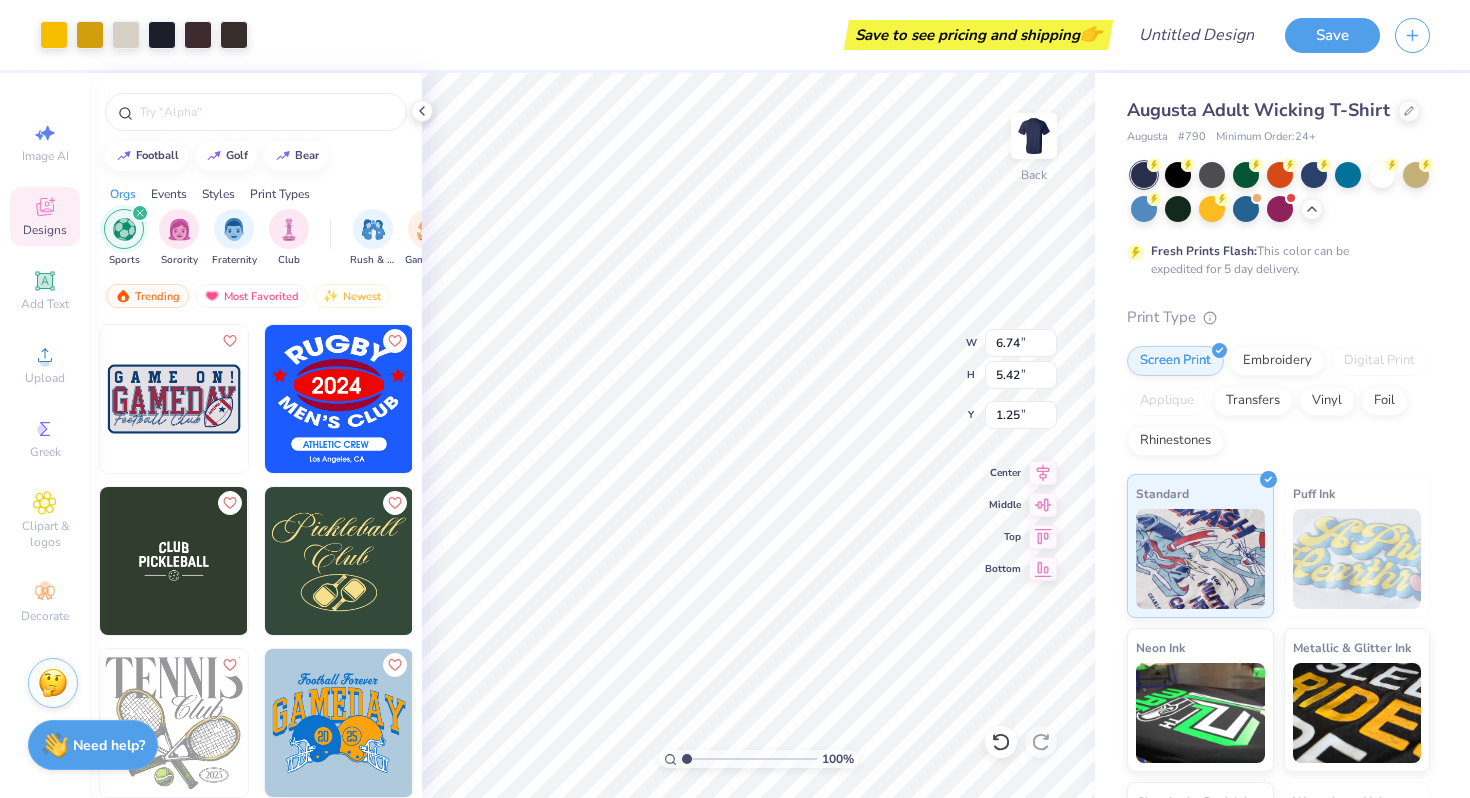 type on "2.36" 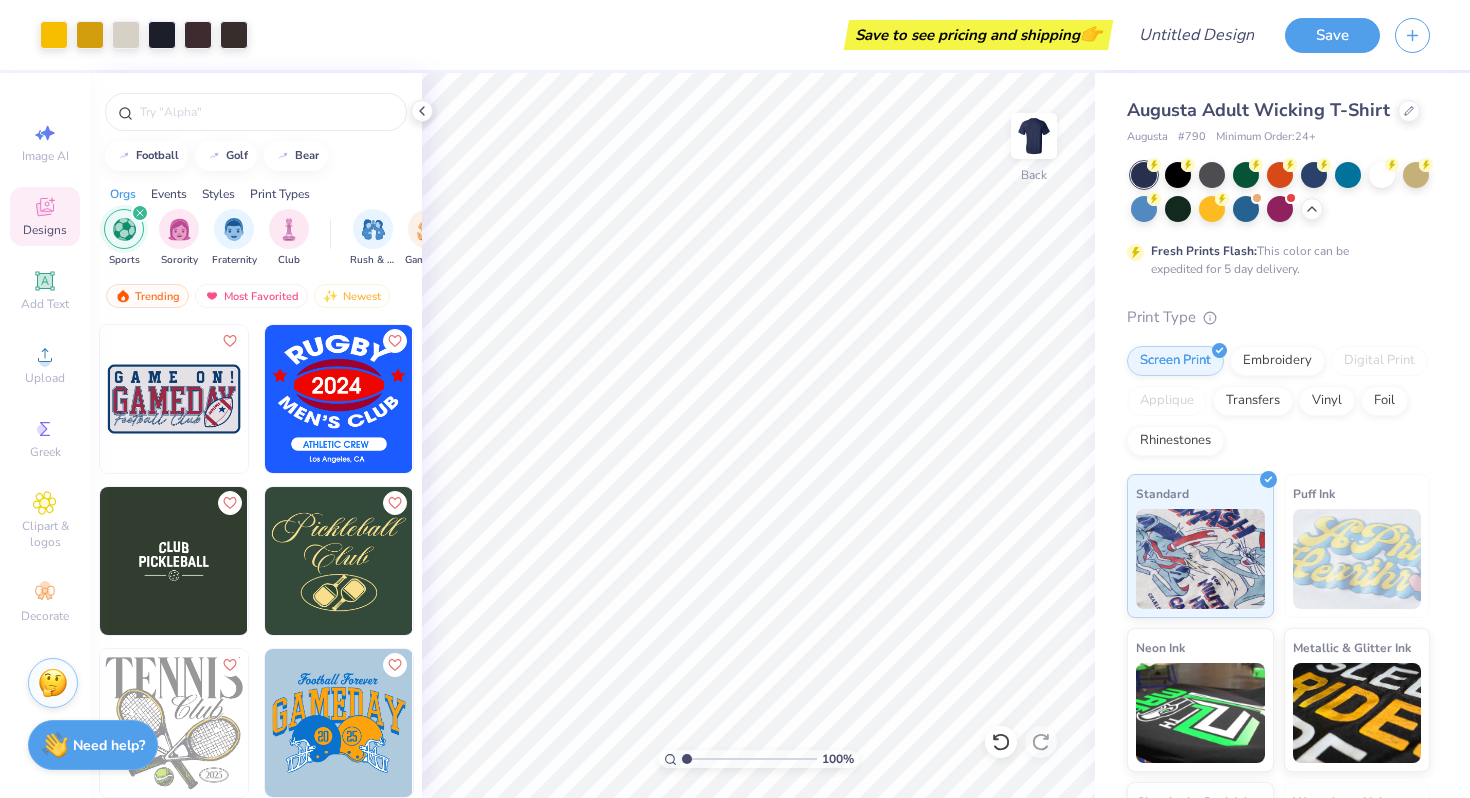 scroll, scrollTop: 0, scrollLeft: 0, axis: both 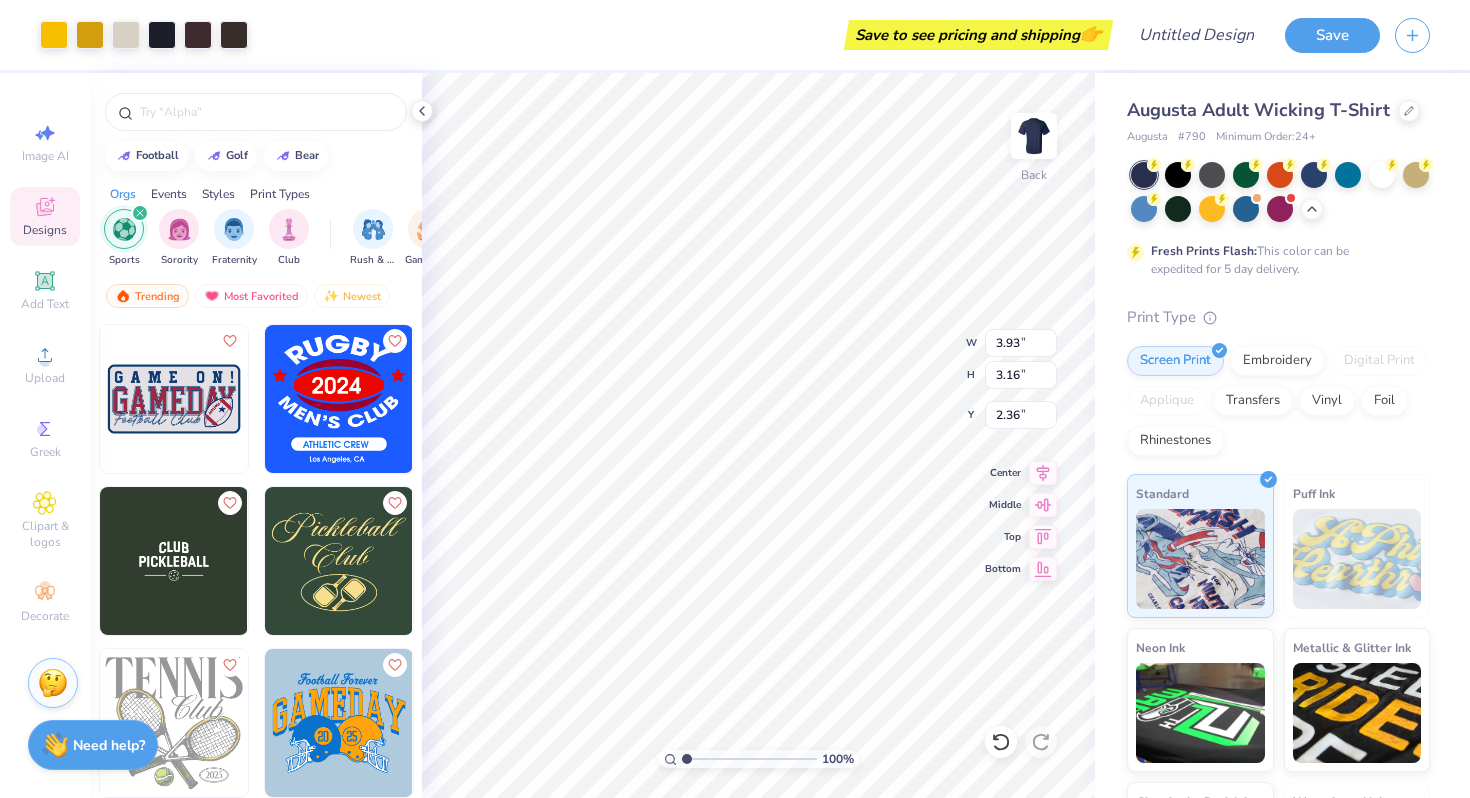 type on "3.93" 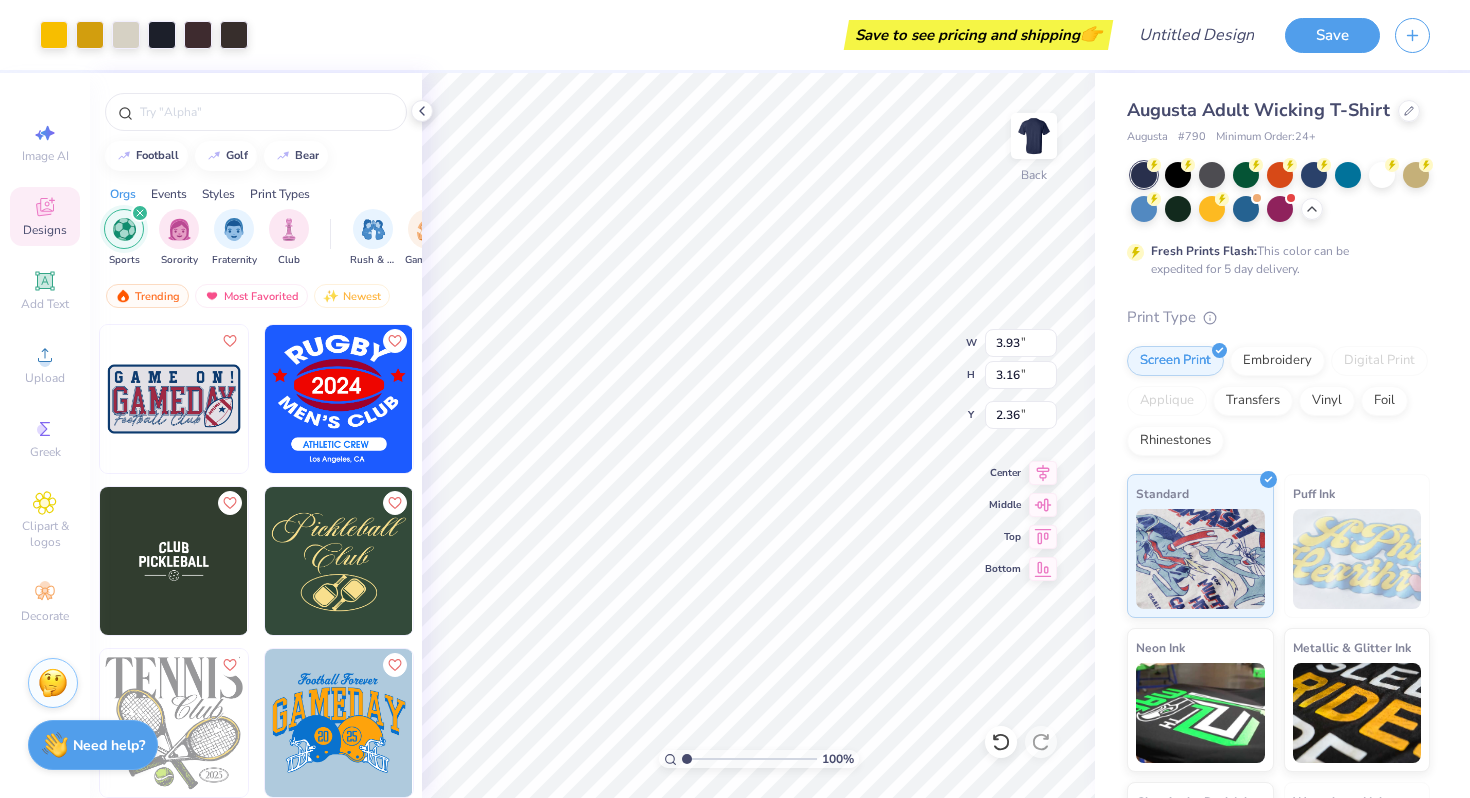 type on "3.16" 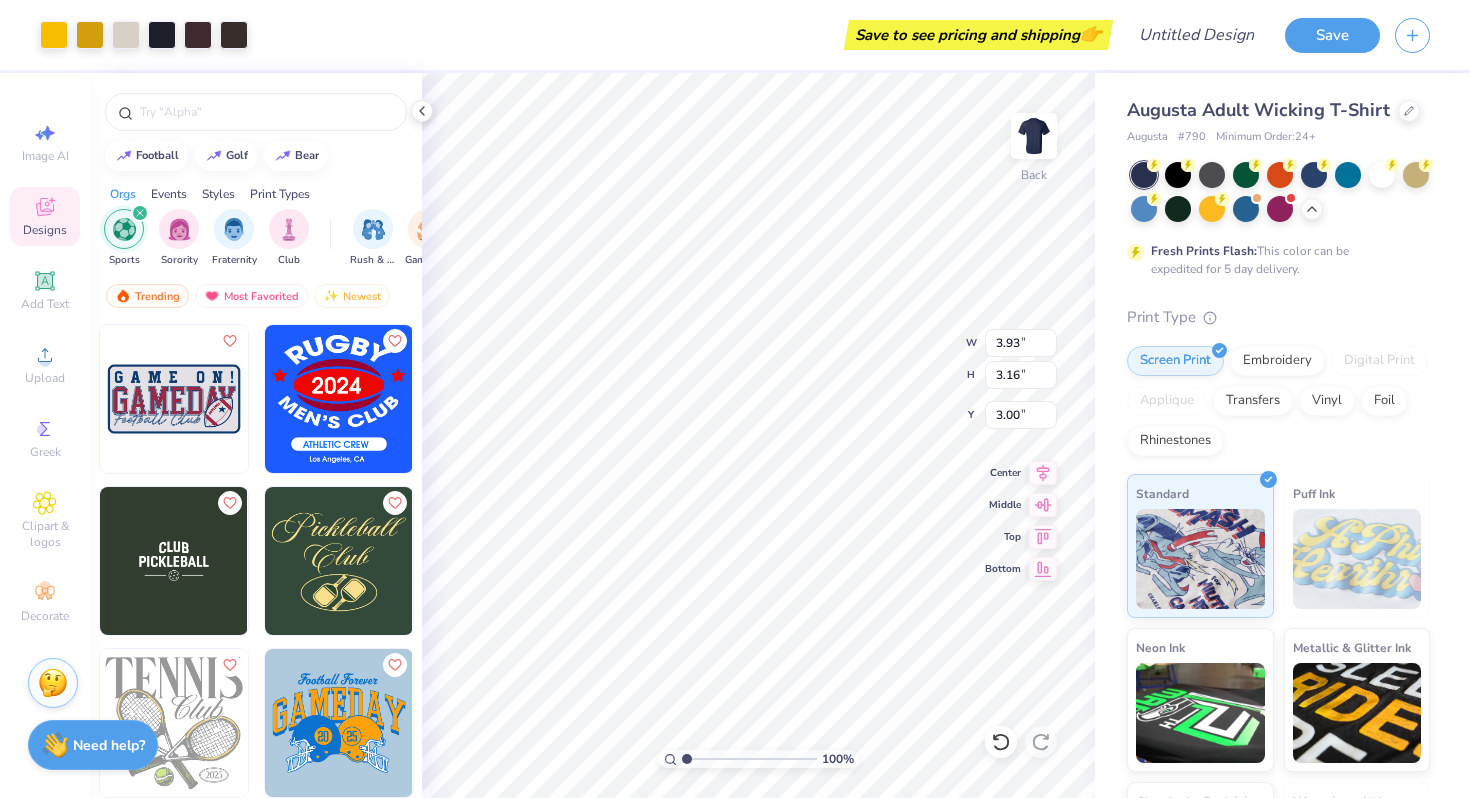type on "3.00" 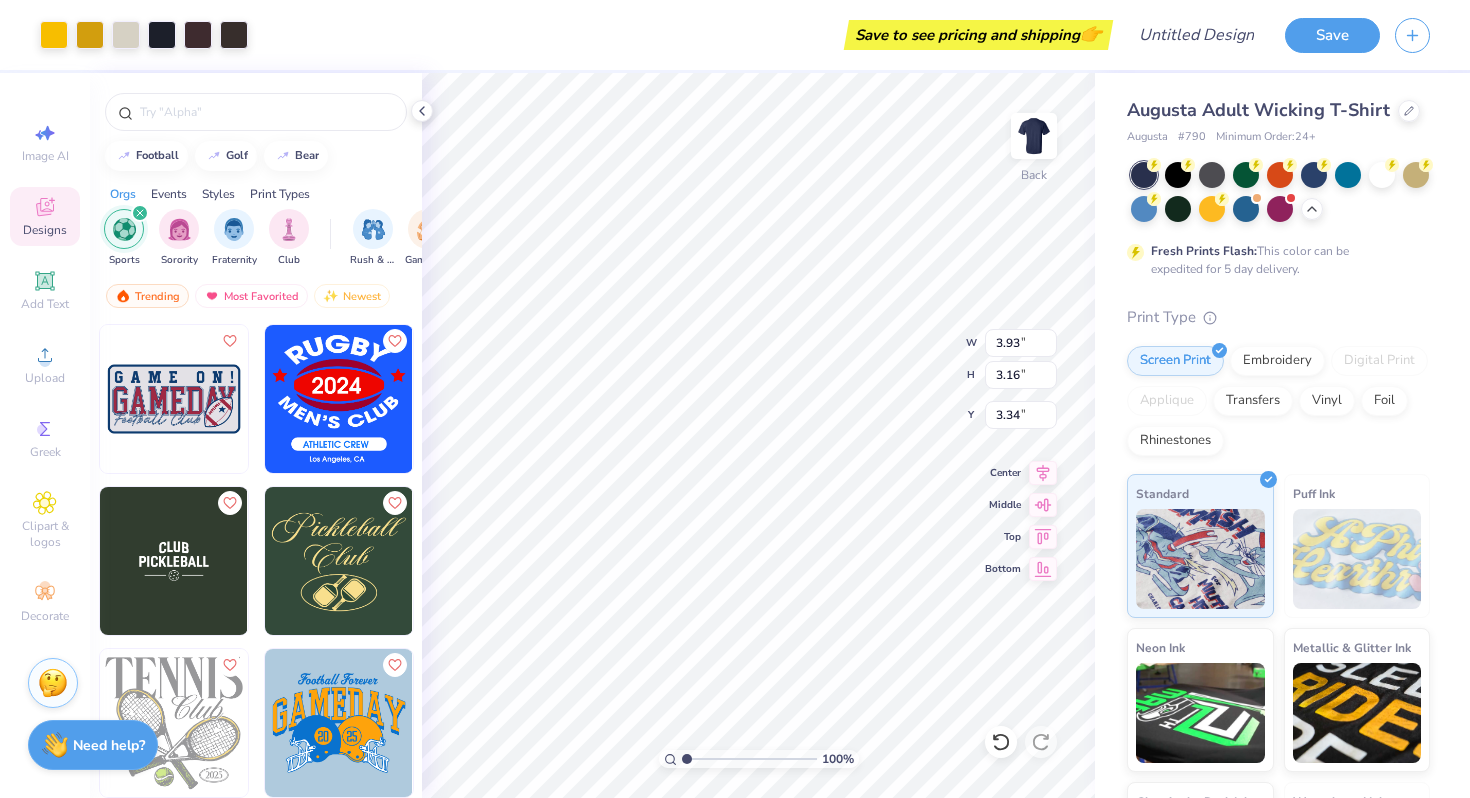 type on "3.34" 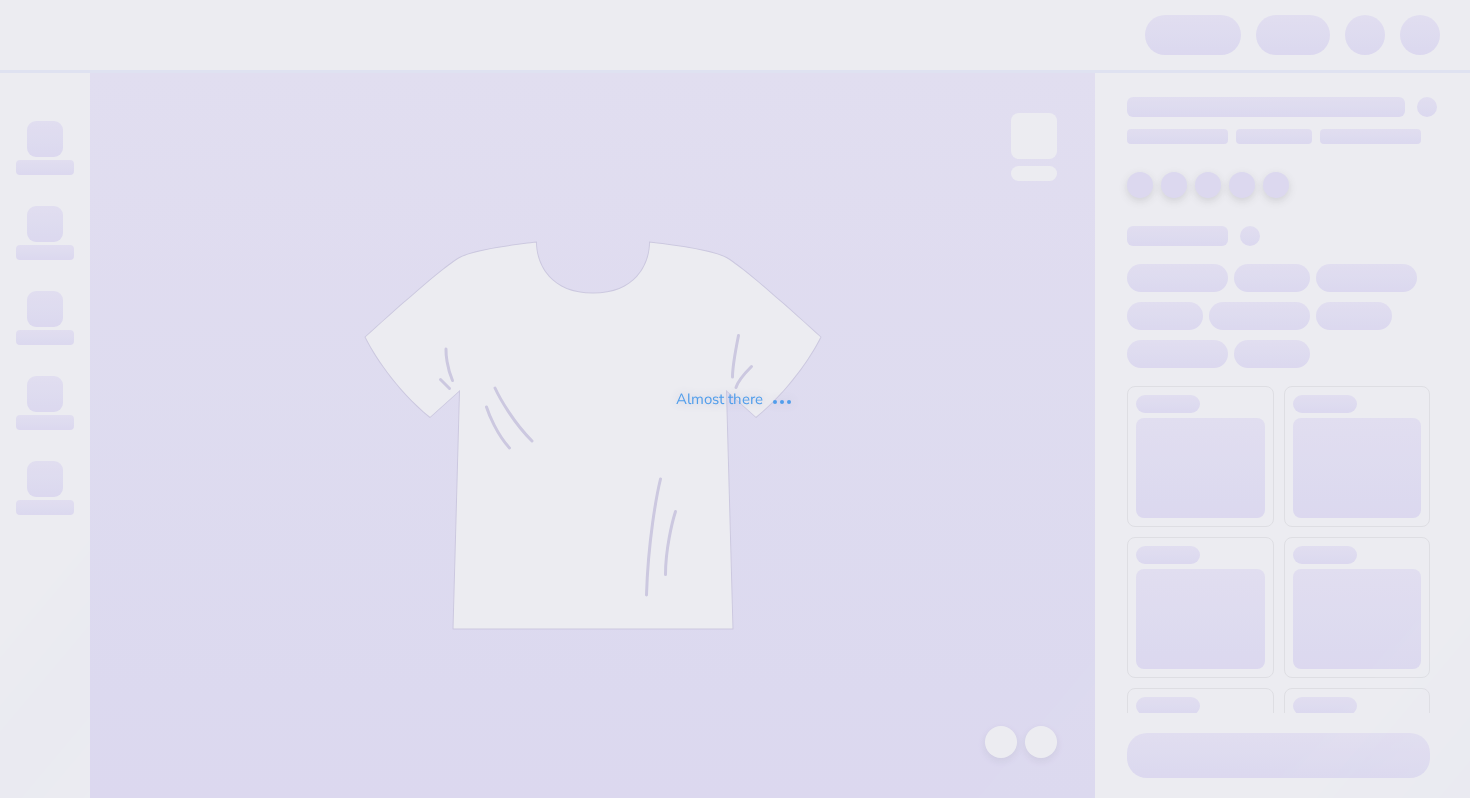scroll, scrollTop: 0, scrollLeft: 0, axis: both 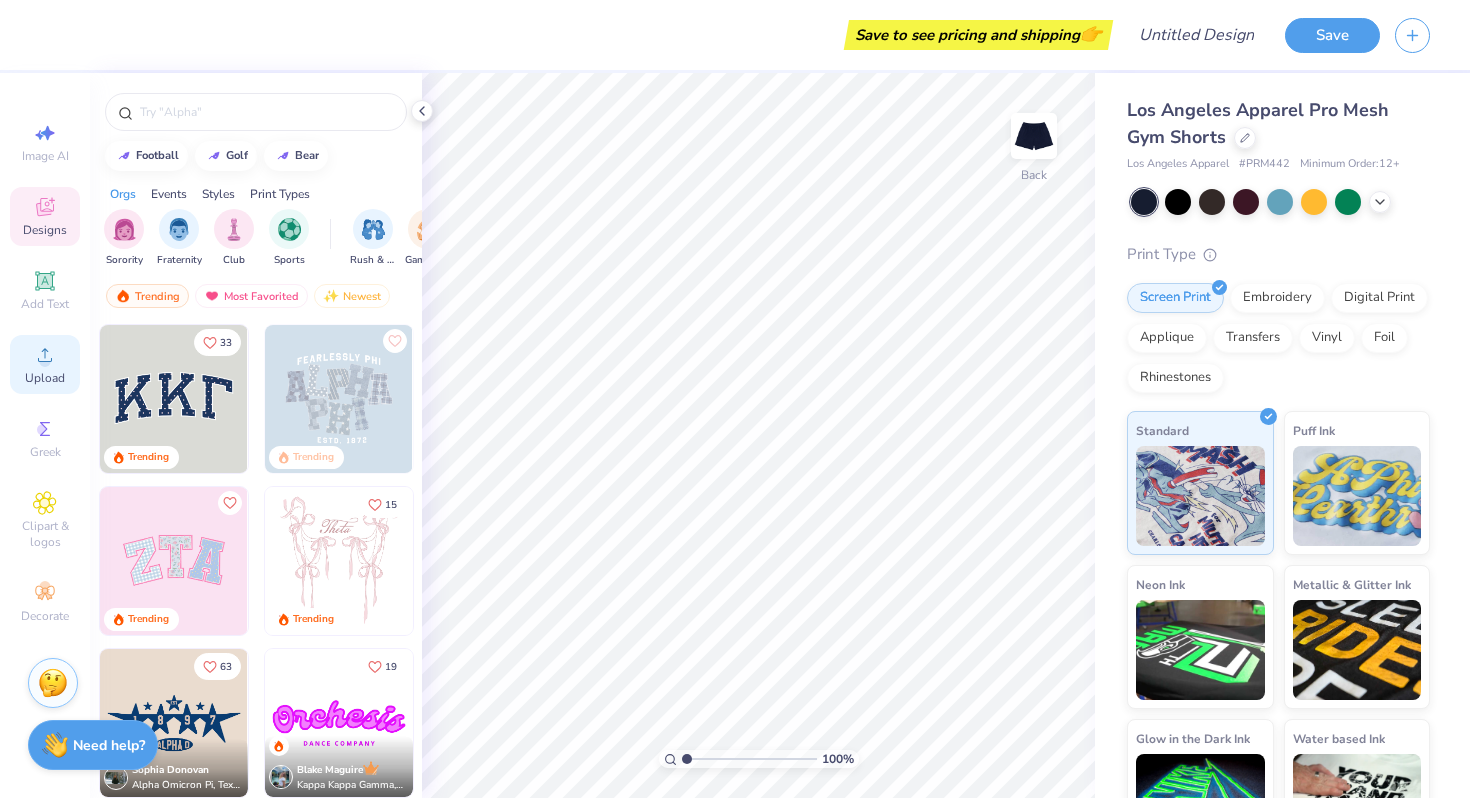 click on "Upload" at bounding box center (45, 378) 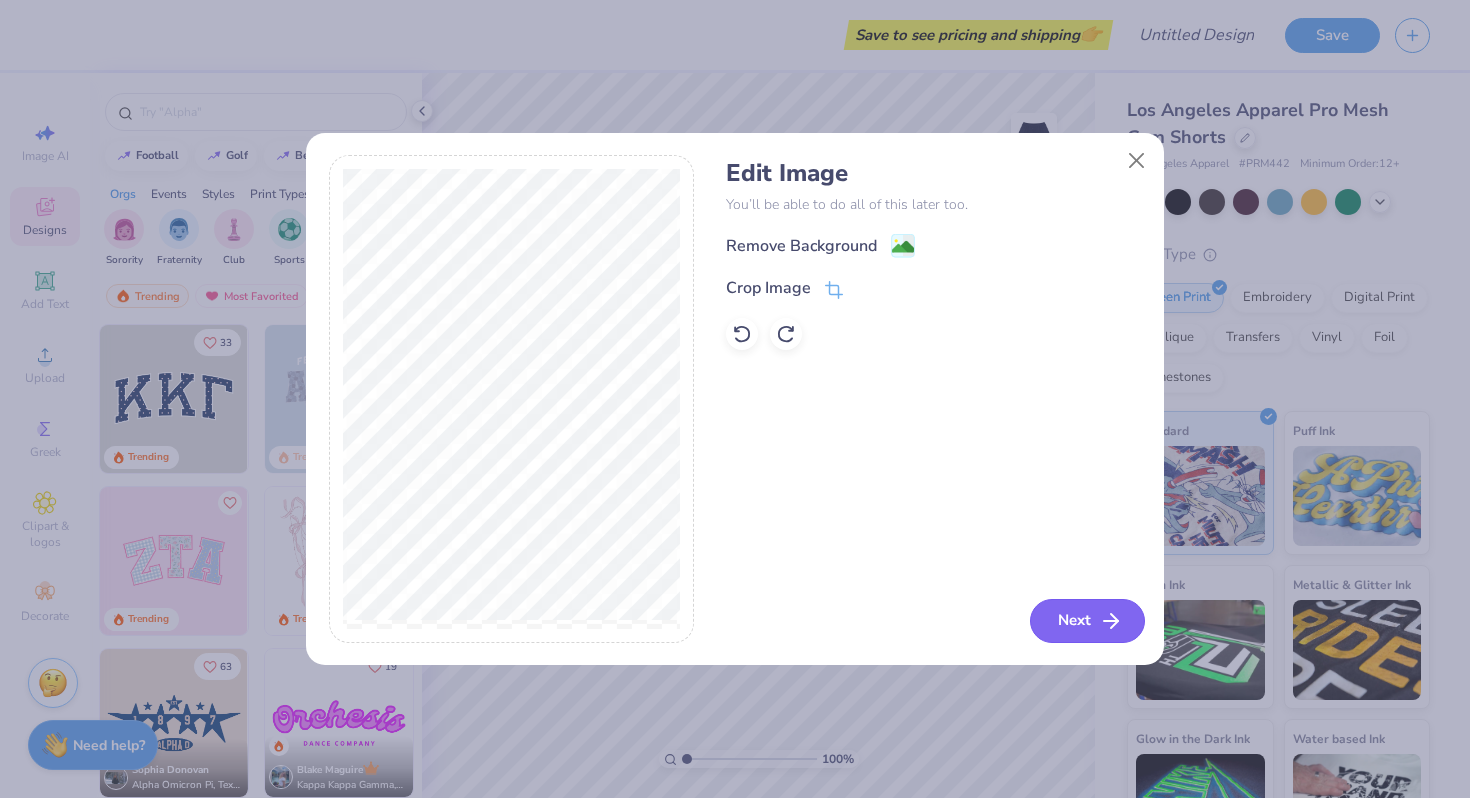 click on "Next" at bounding box center [1087, 621] 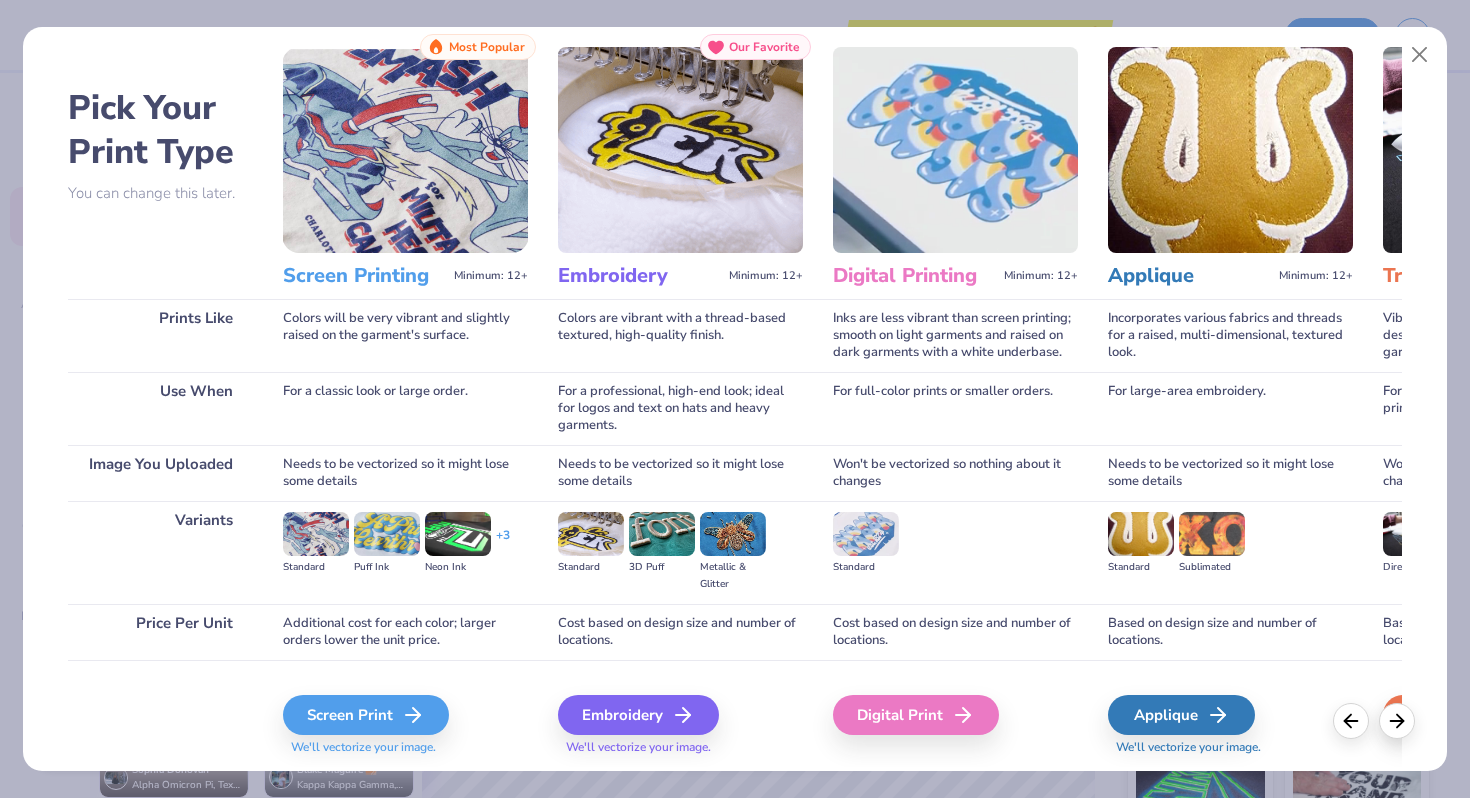 scroll, scrollTop: 49, scrollLeft: 0, axis: vertical 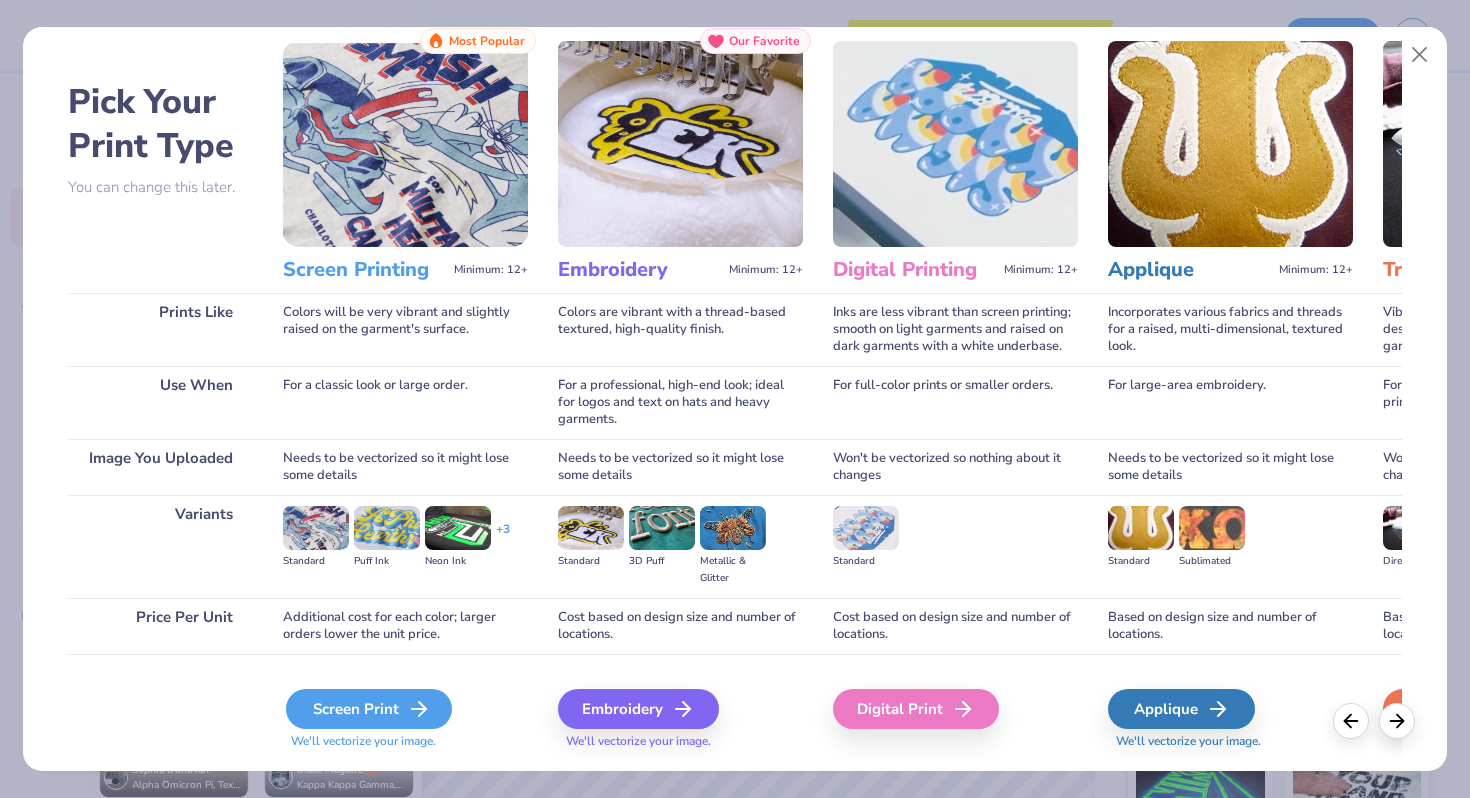 click on "Screen Print" at bounding box center [369, 709] 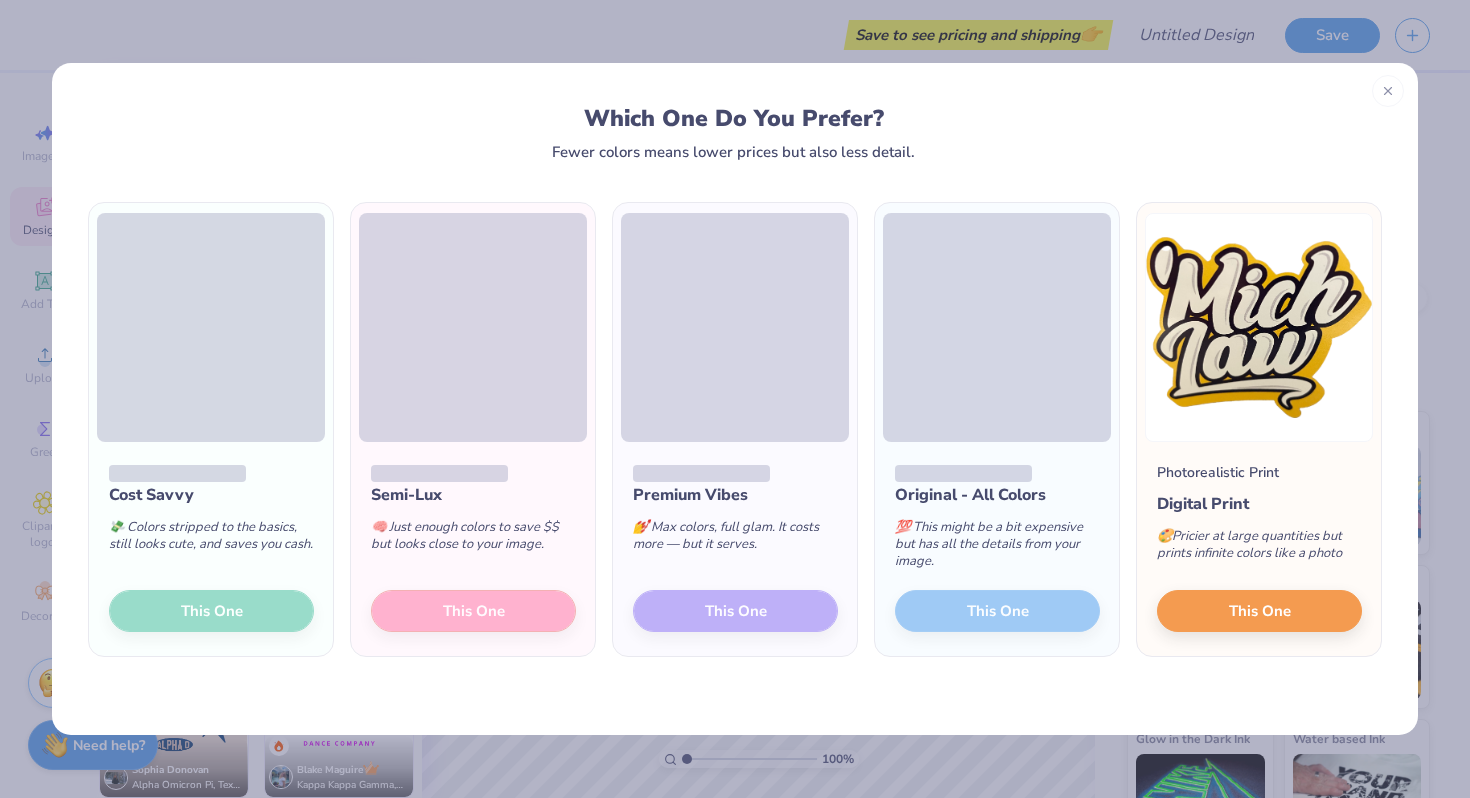 click on "Premium Vibes 💅   Max colors, full glam. It costs more — but it serves. This One" at bounding box center (735, 549) 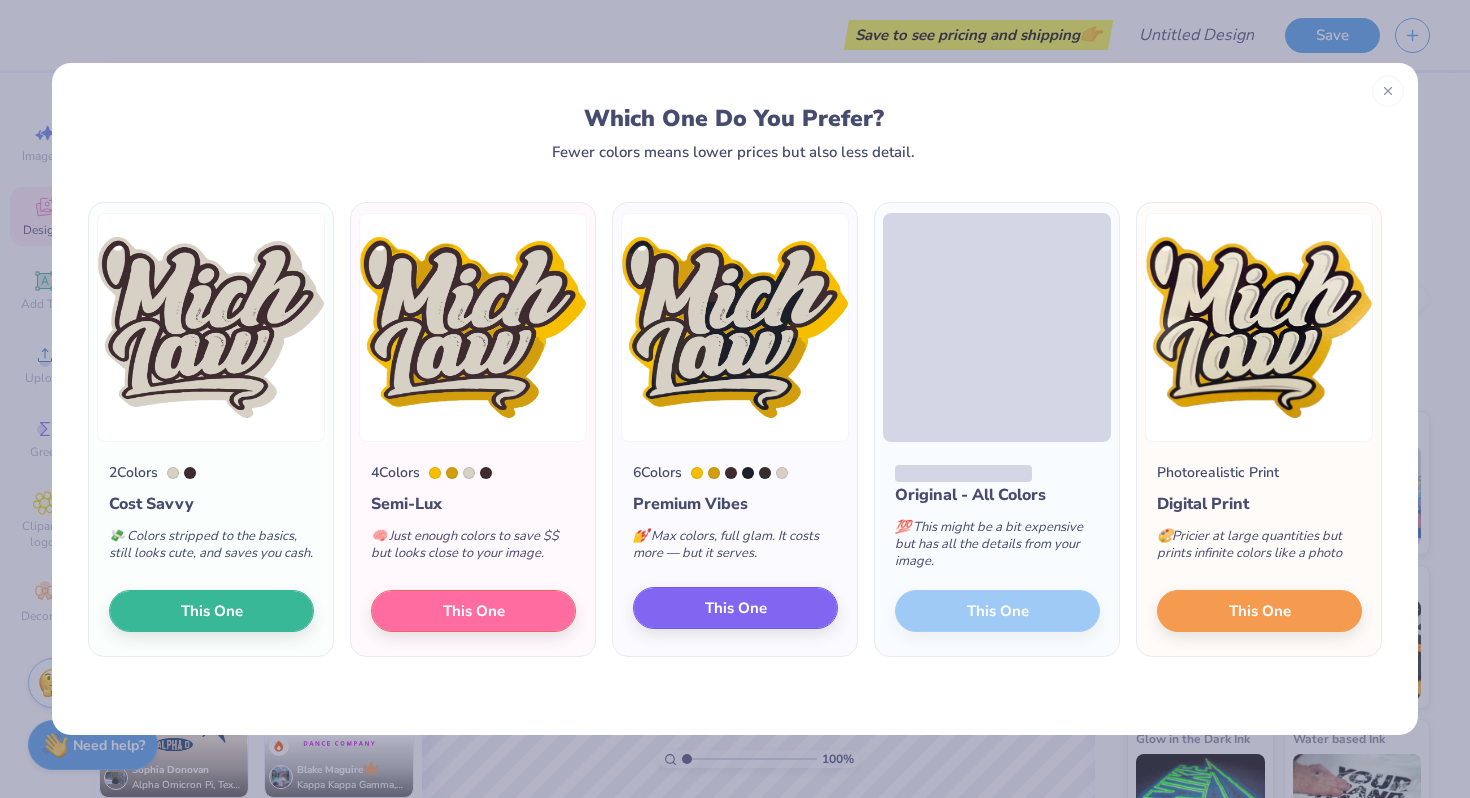 click on "This One" at bounding box center [736, 608] 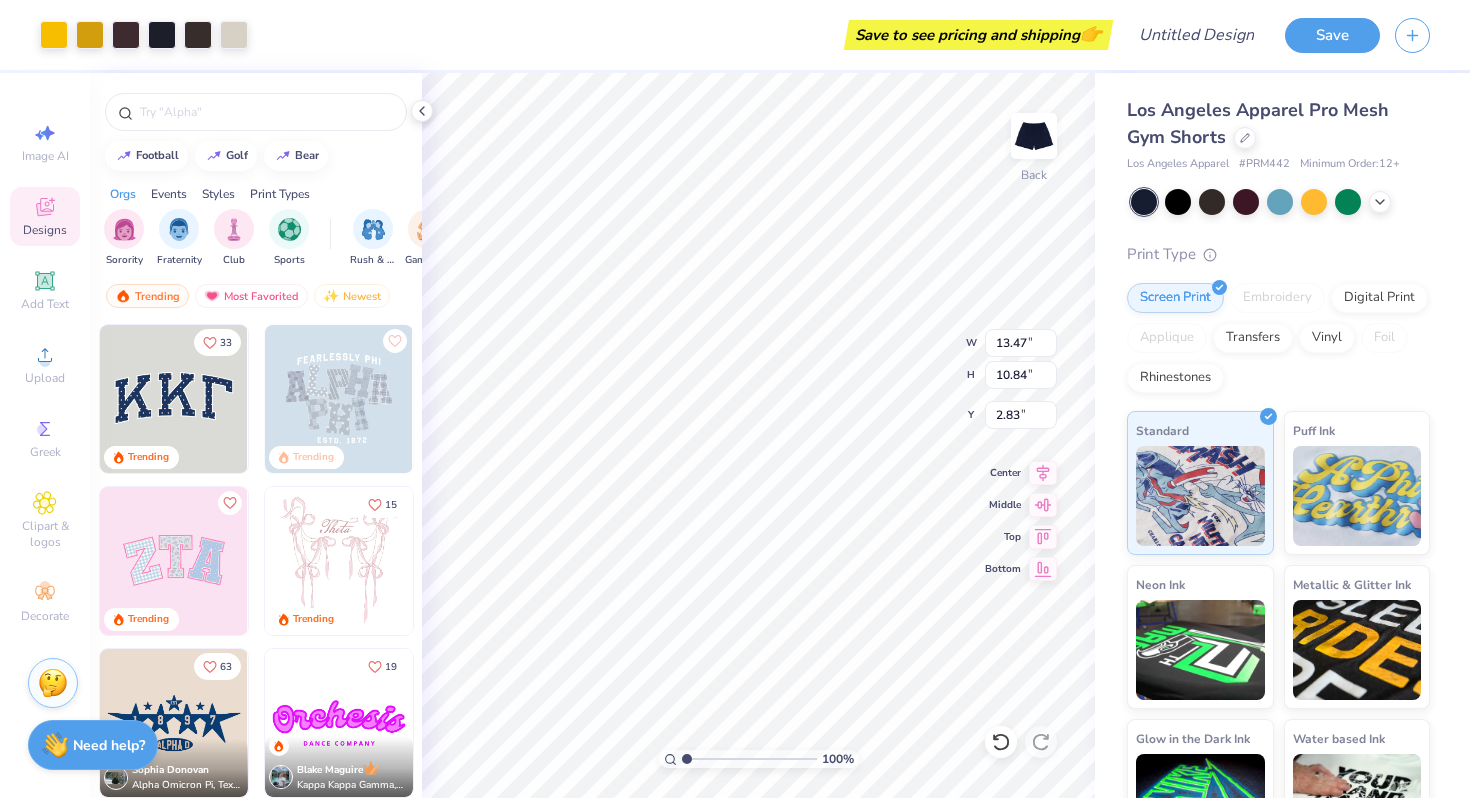 type on "5.06" 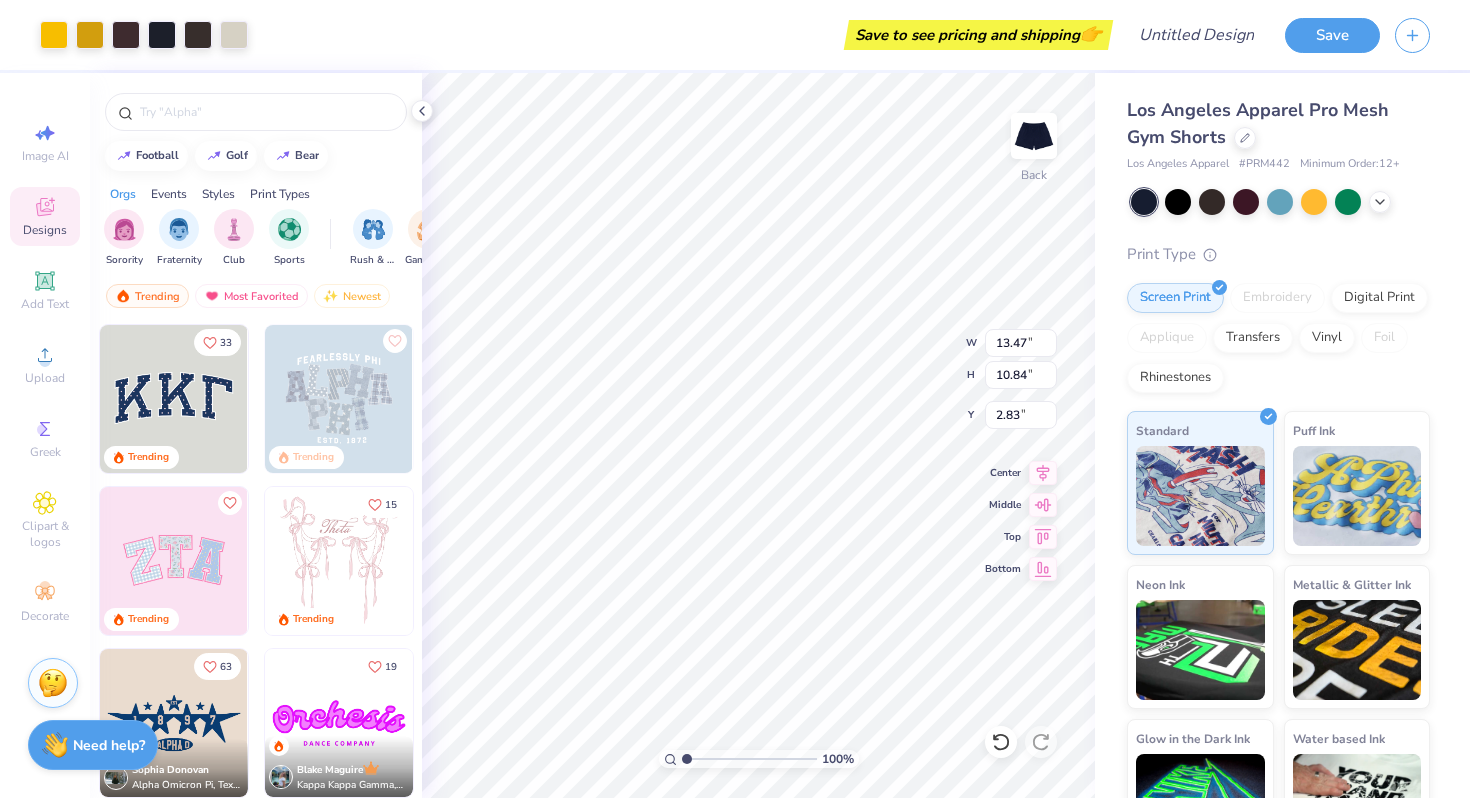 type on "4.07" 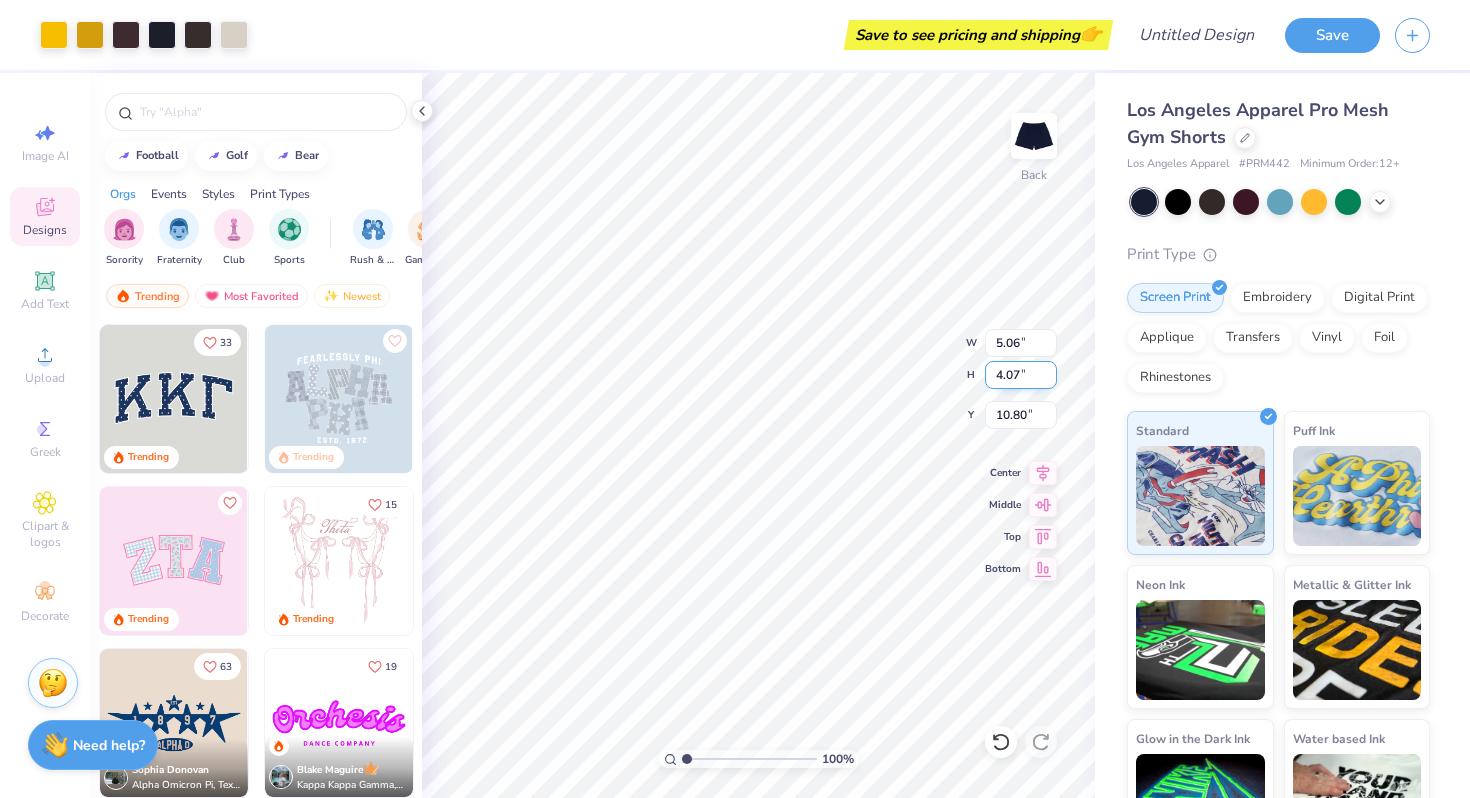 type on "10.65" 